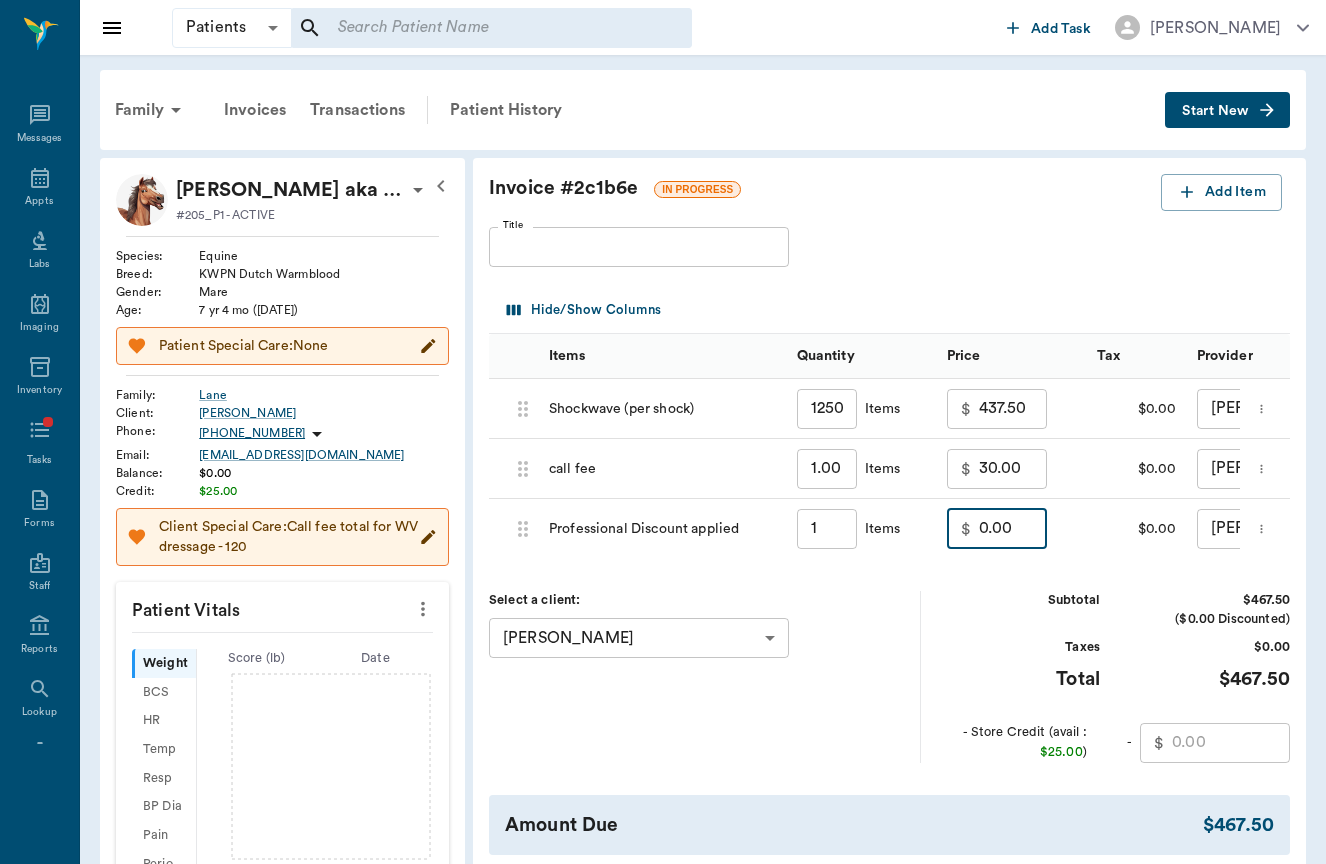 scroll, scrollTop: 0, scrollLeft: 0, axis: both 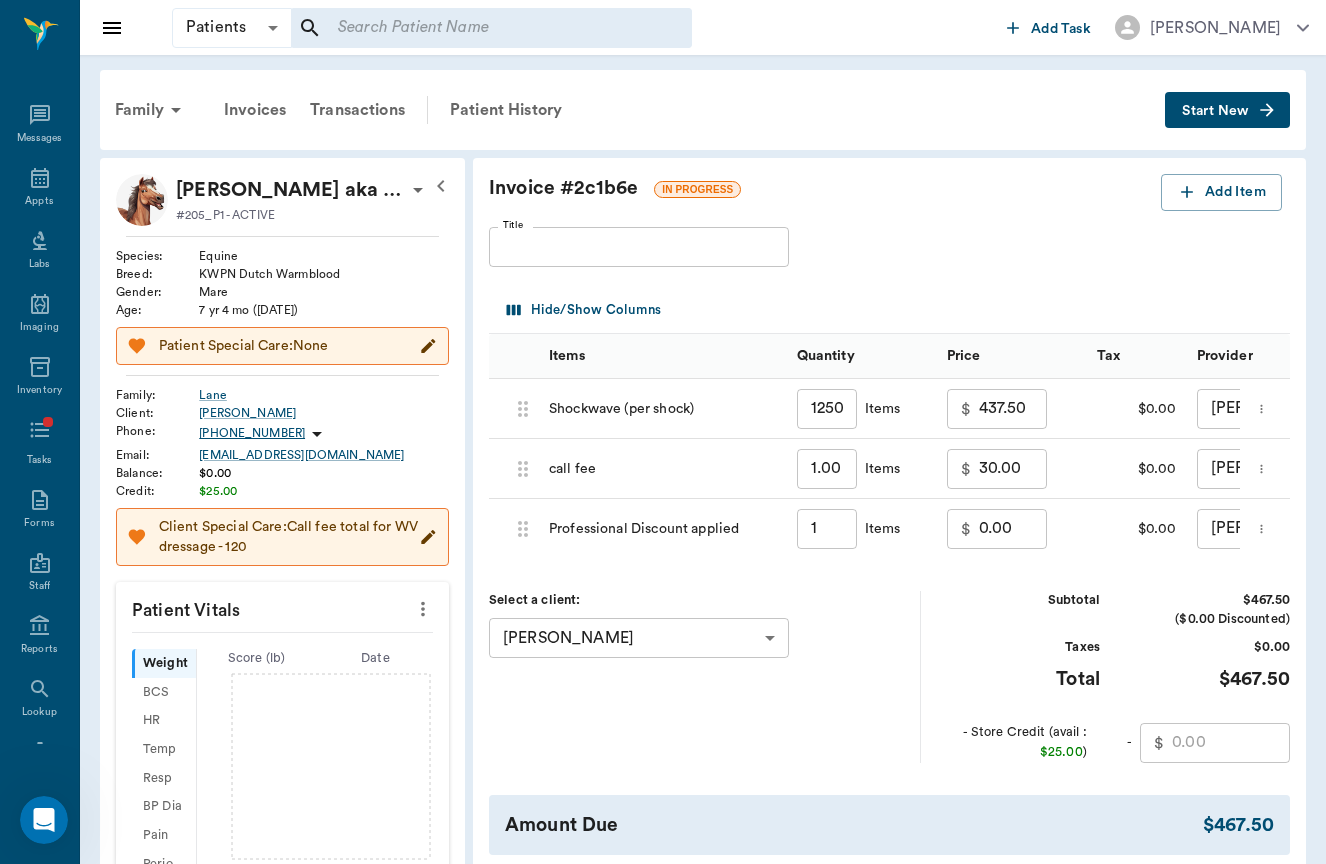 click at bounding box center (44, 820) 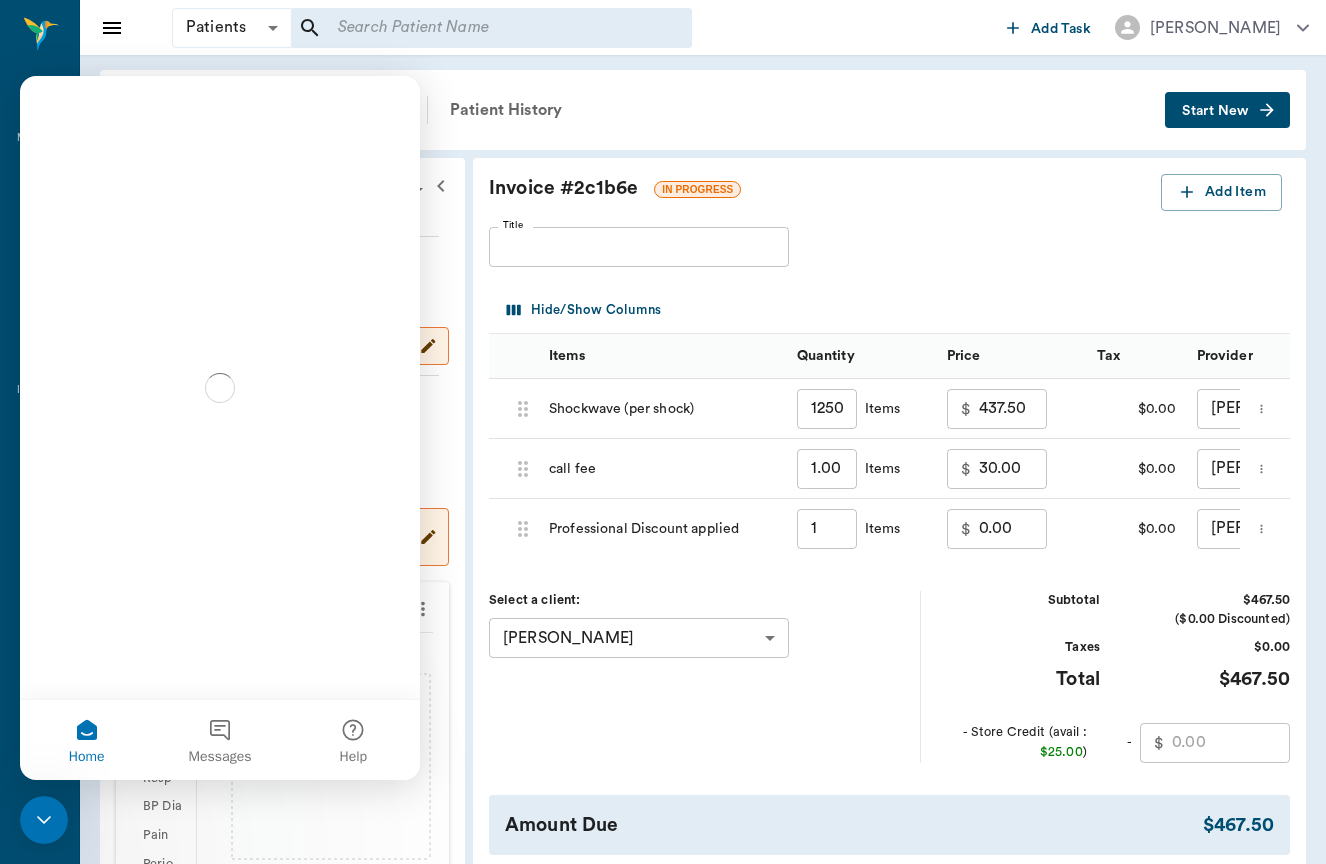 scroll, scrollTop: 0, scrollLeft: 0, axis: both 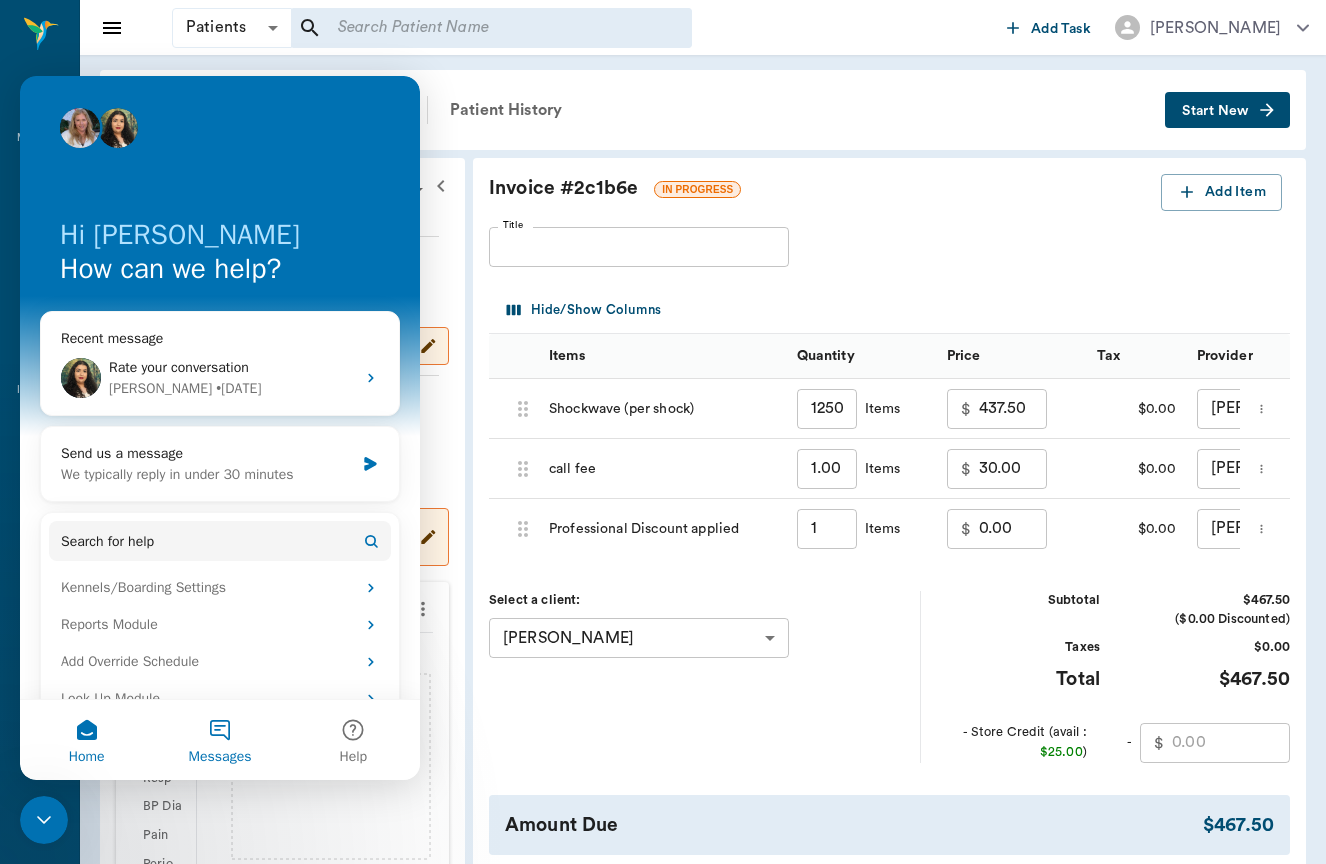 click on "Messages" at bounding box center [220, 757] 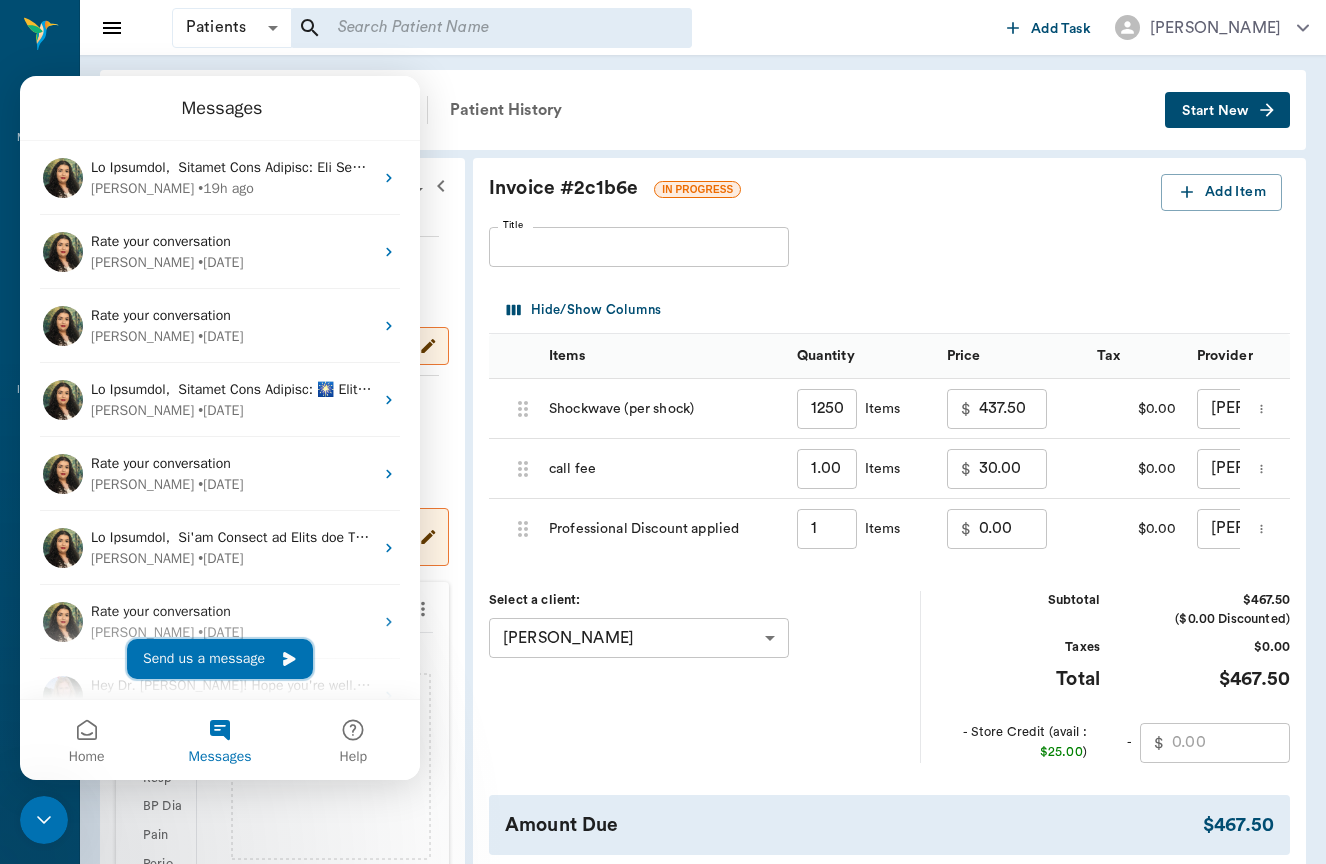 click on "Send us a message" at bounding box center (220, 659) 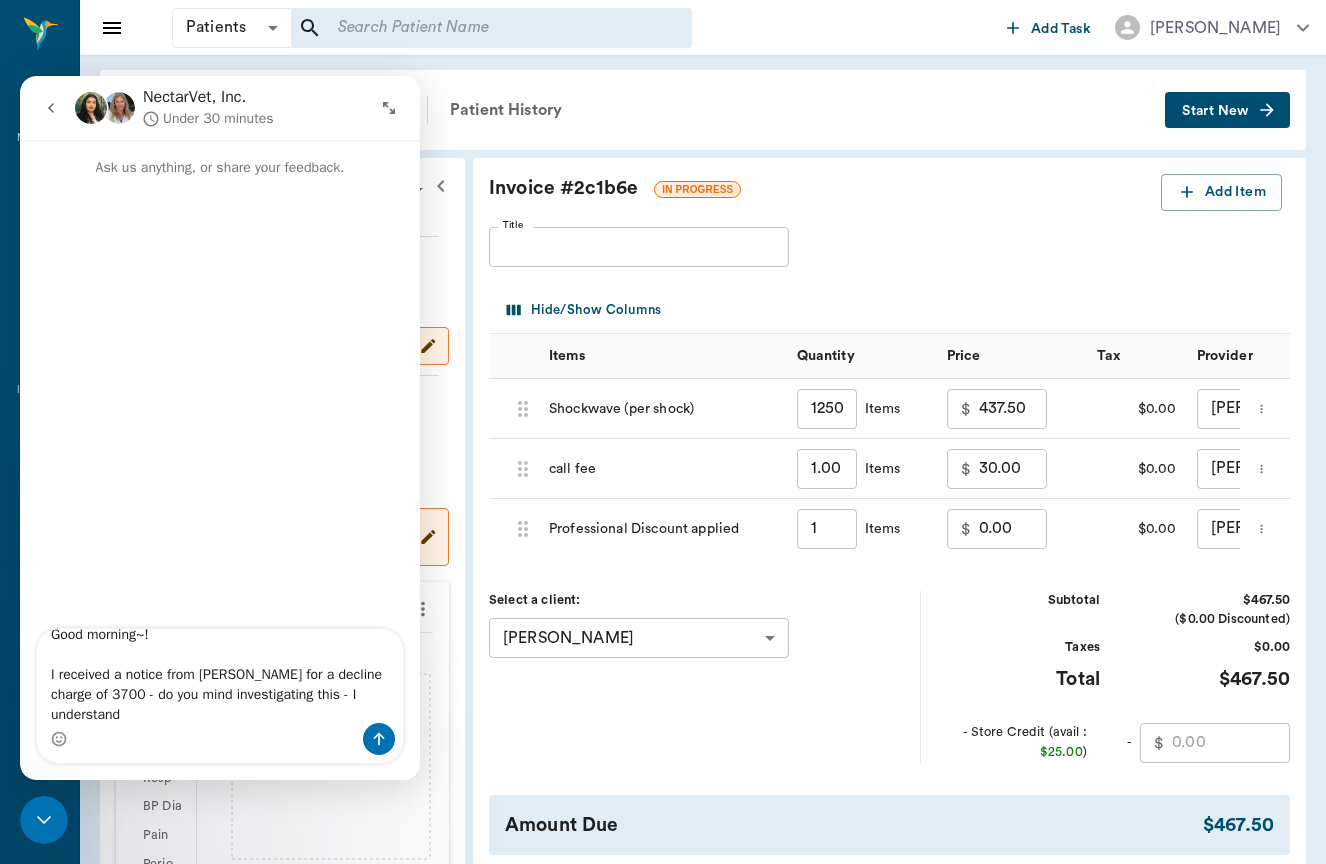 scroll, scrollTop: 0, scrollLeft: 0, axis: both 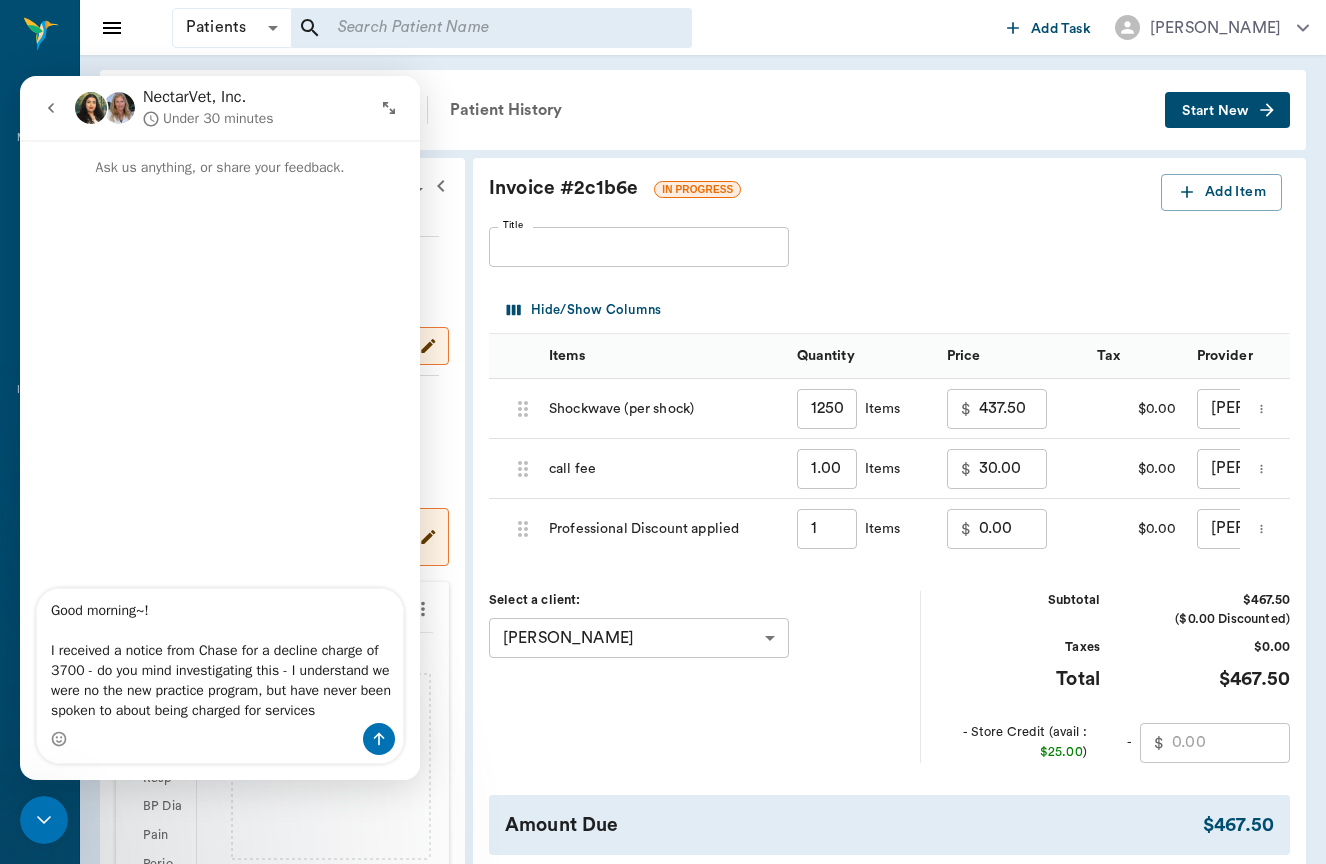 type on "Good morning~!
I received a notice from Chase for a decline charge of 3700 - do you mind investigating this - I understand we were no the new practice program, but have never been spoken to about being charged for services" 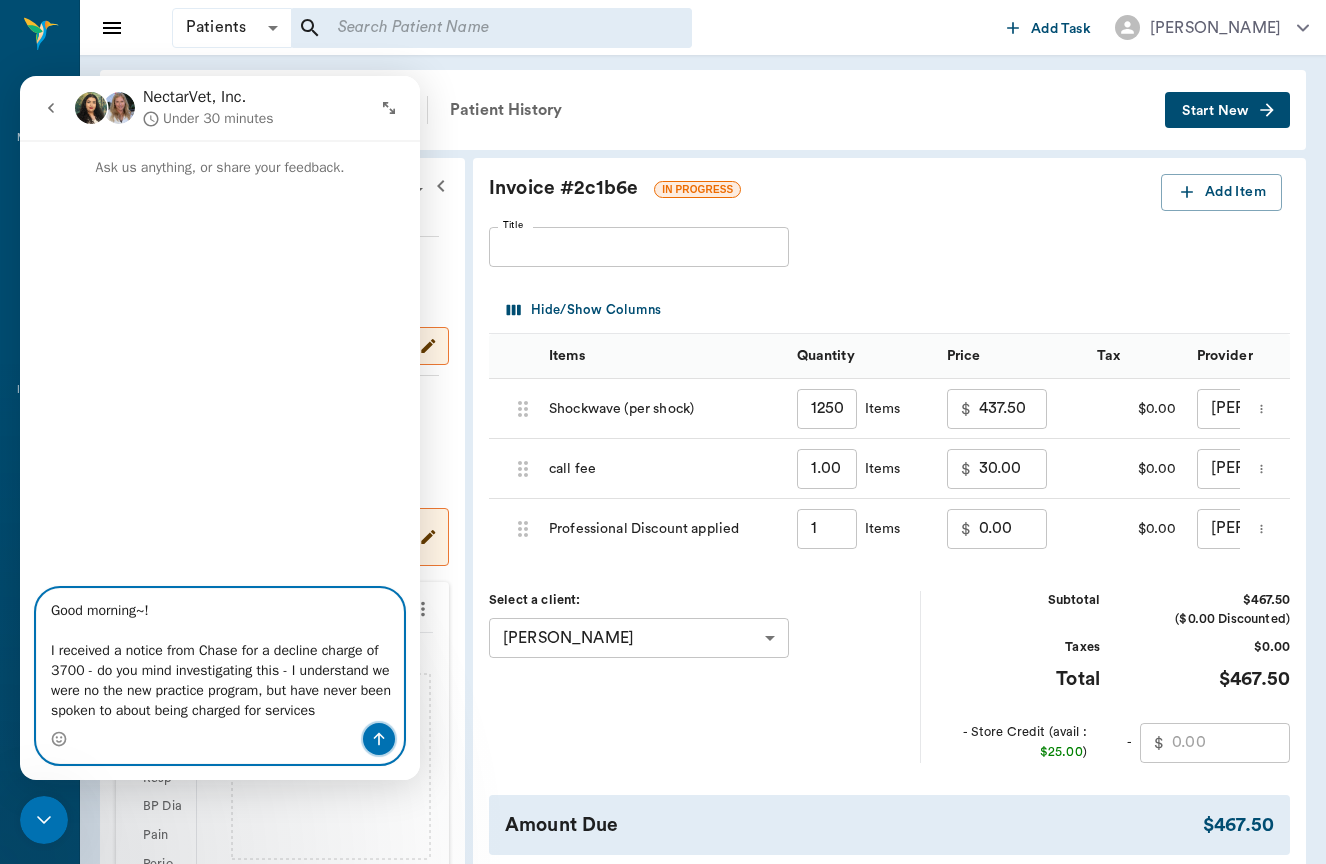 click 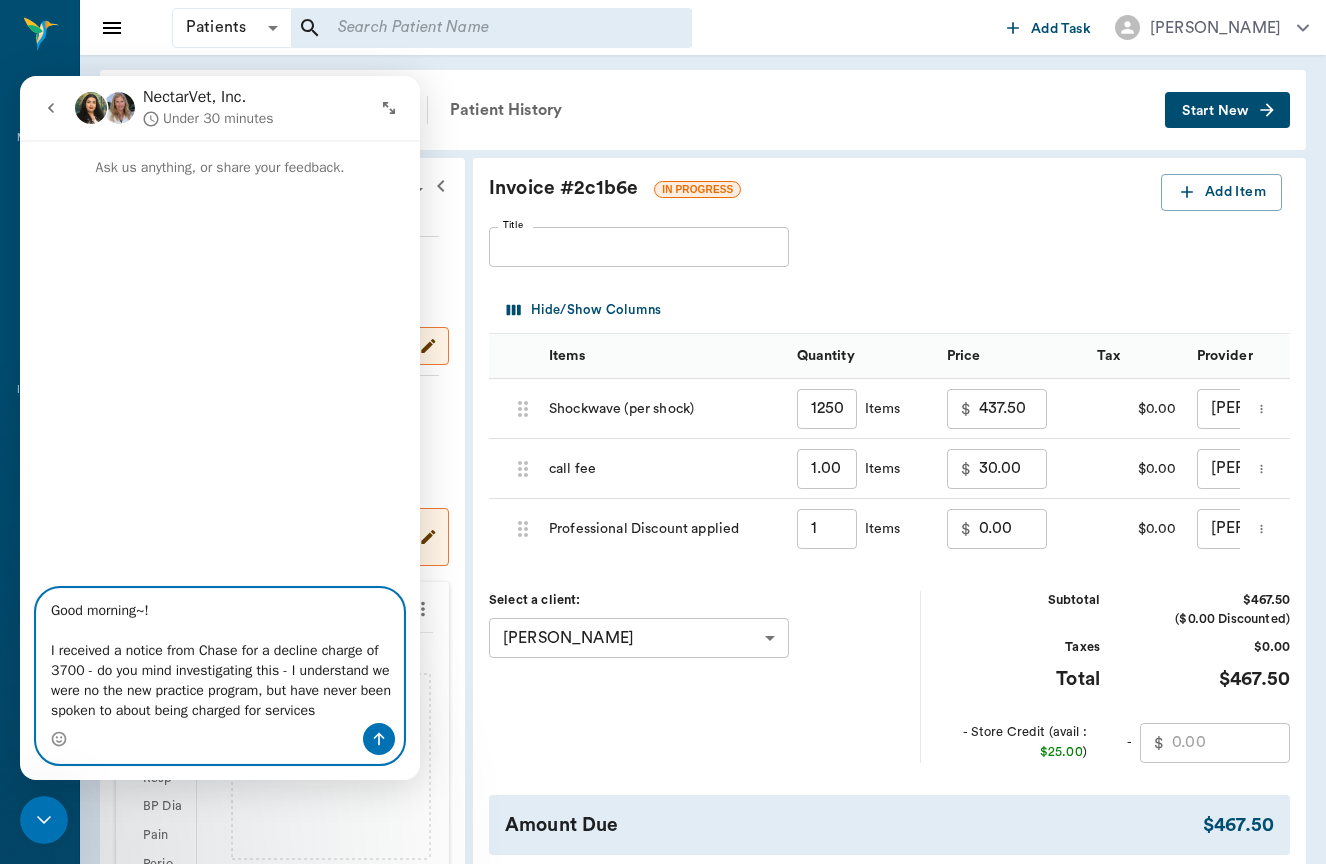 type 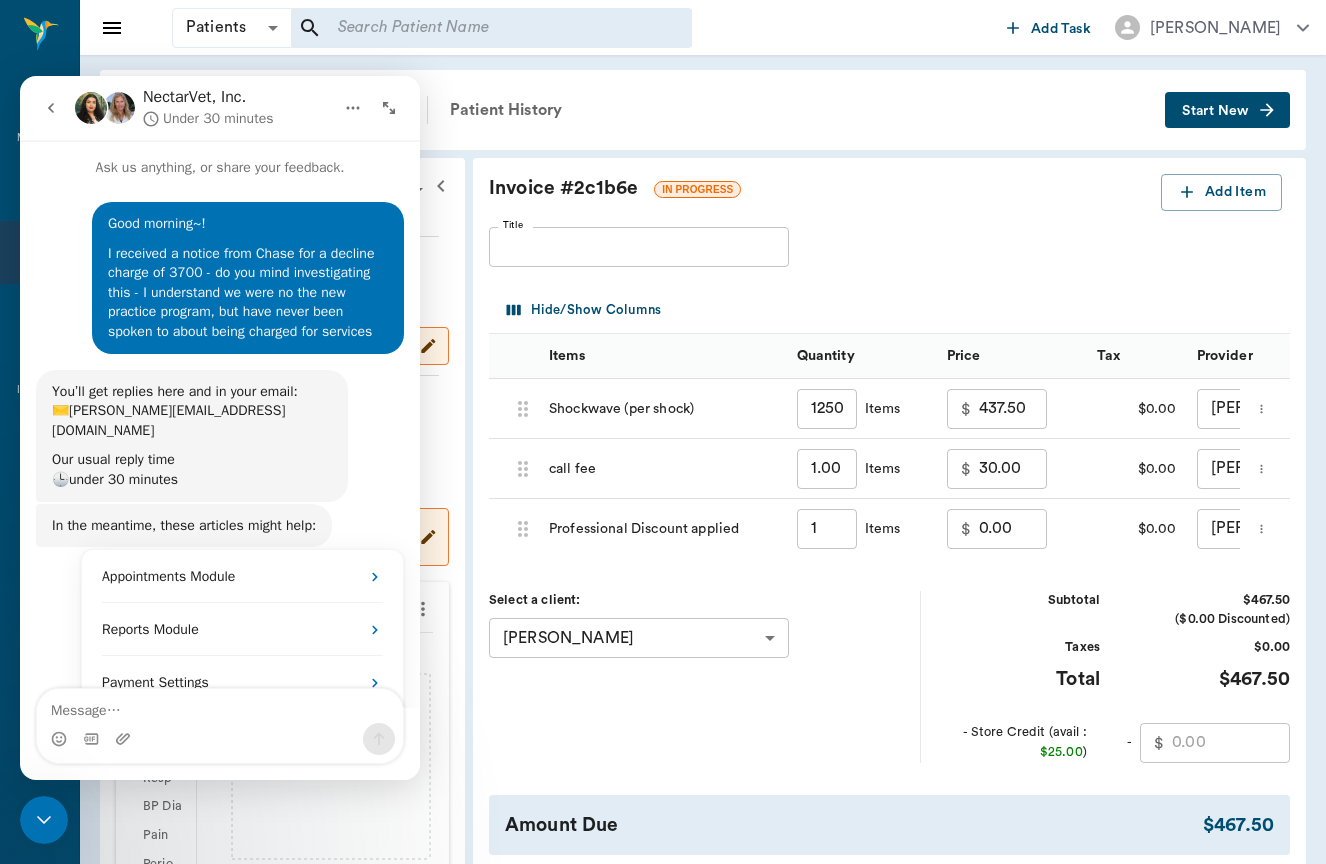scroll, scrollTop: 178, scrollLeft: 0, axis: vertical 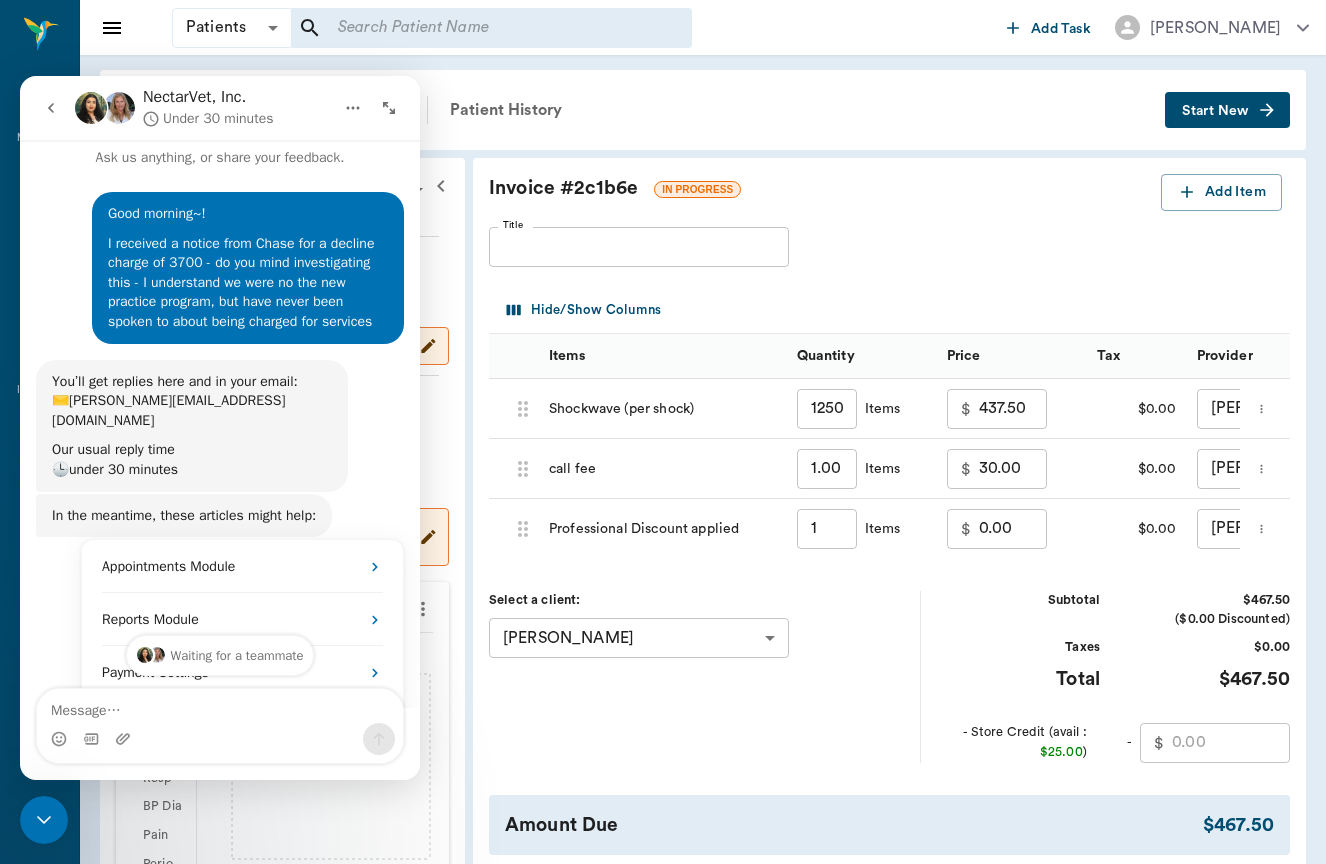 click 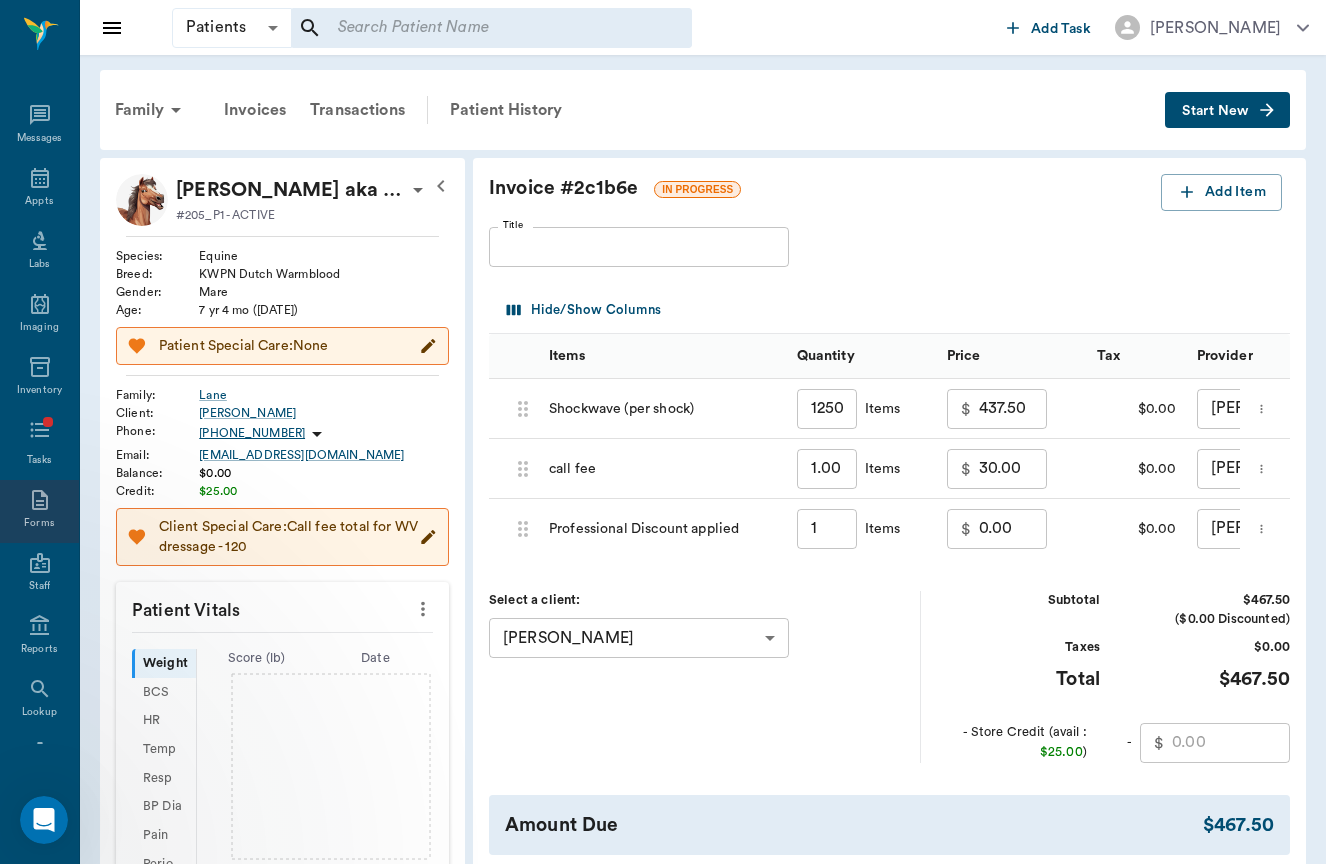 scroll, scrollTop: 0, scrollLeft: 0, axis: both 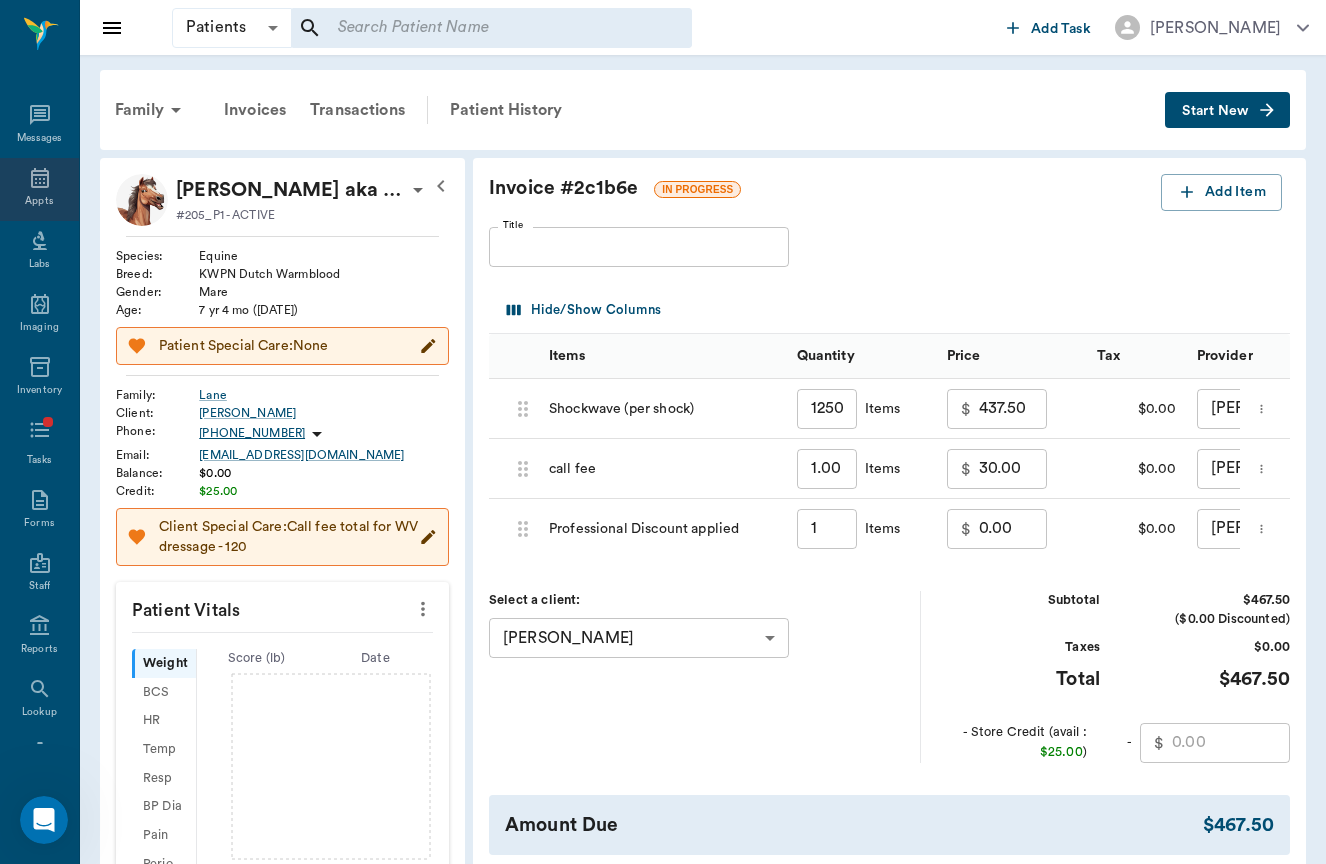 click 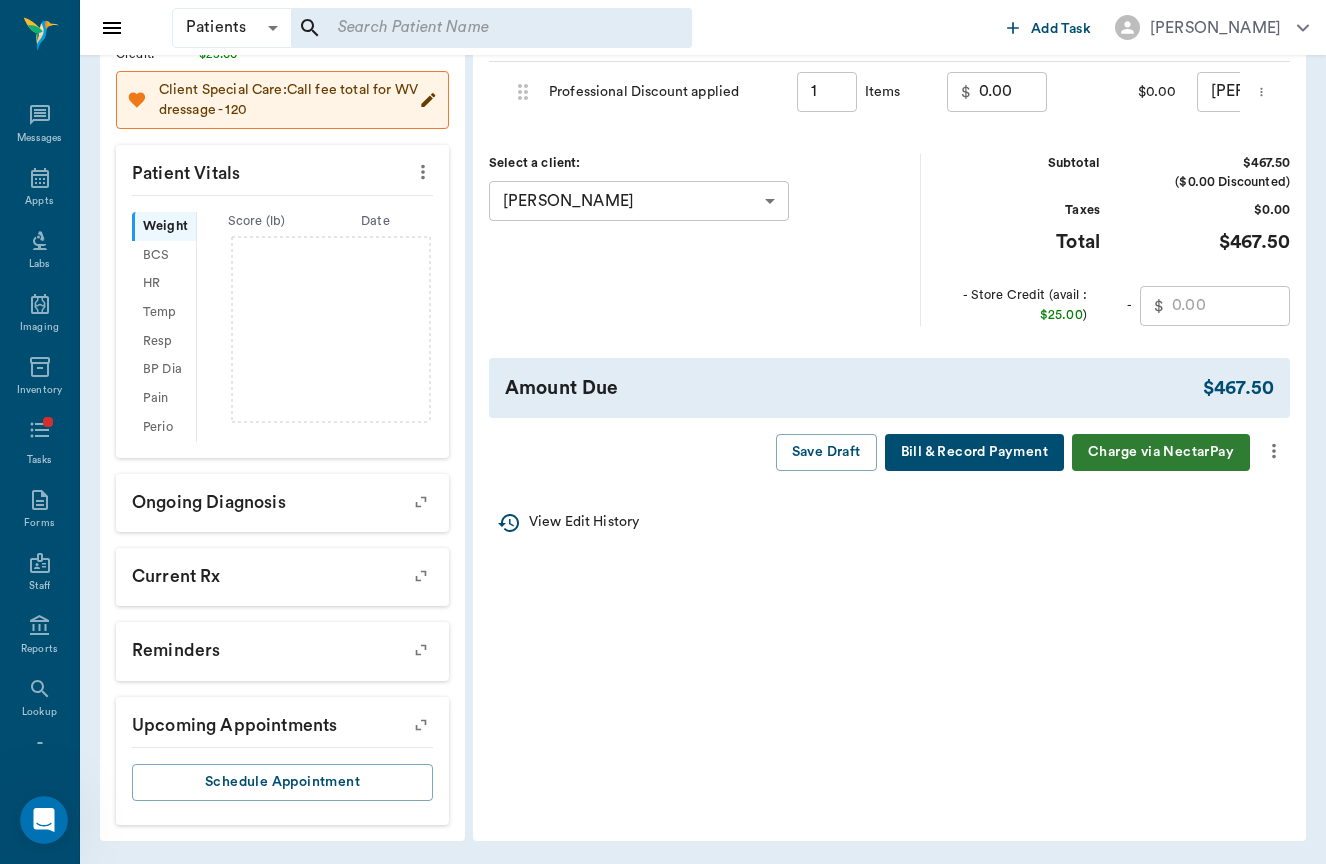 scroll, scrollTop: 454, scrollLeft: 0, axis: vertical 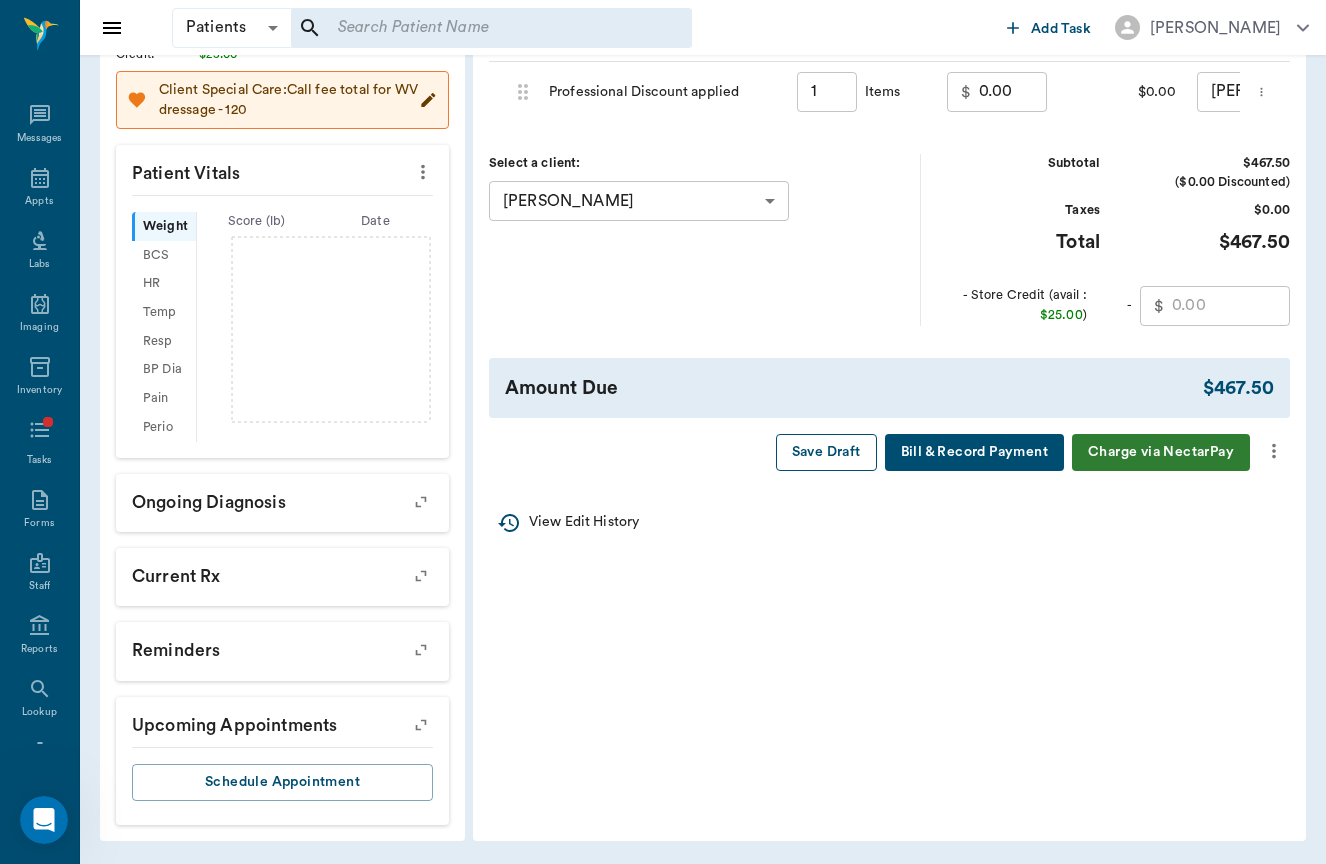 click on "Save Draft" at bounding box center [826, 452] 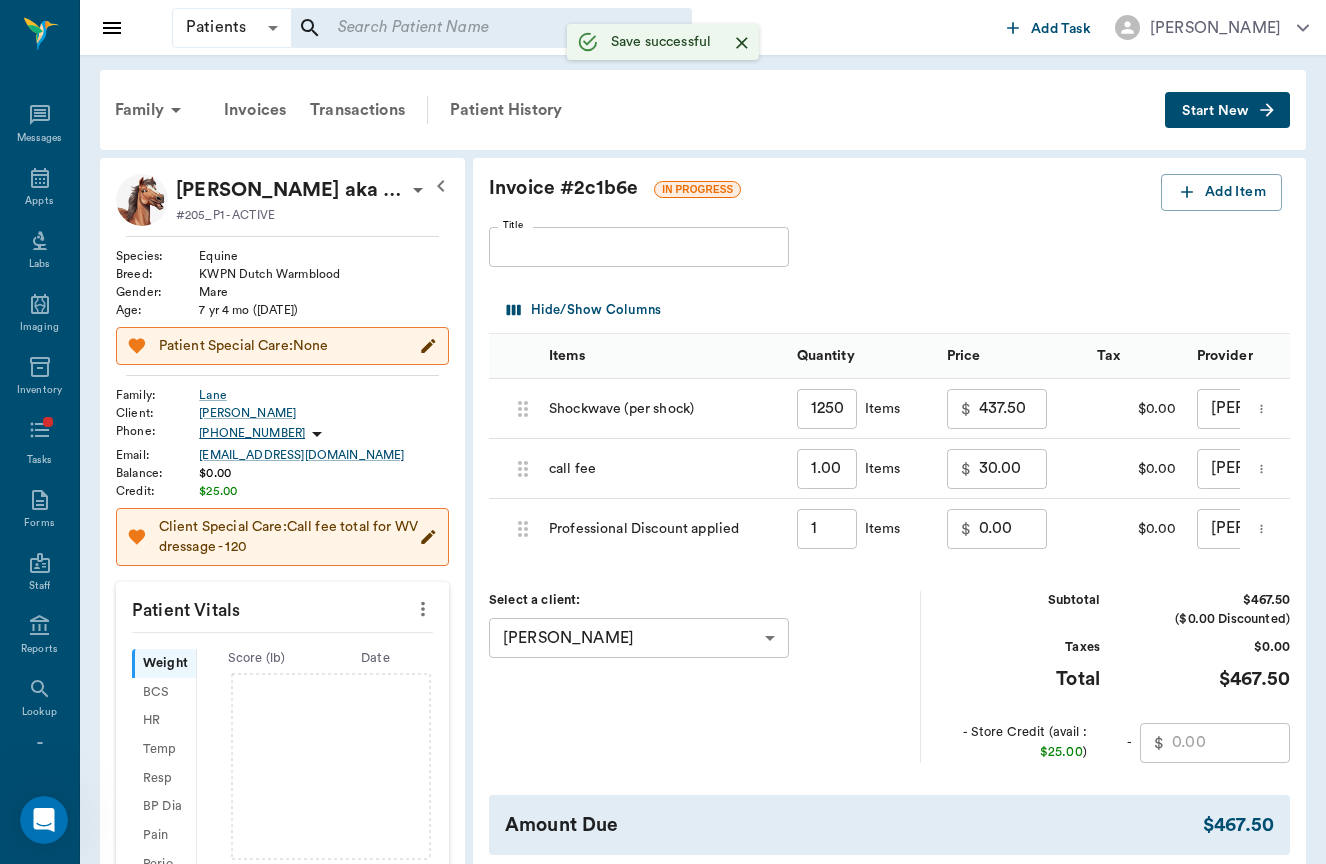 type on "1.00" 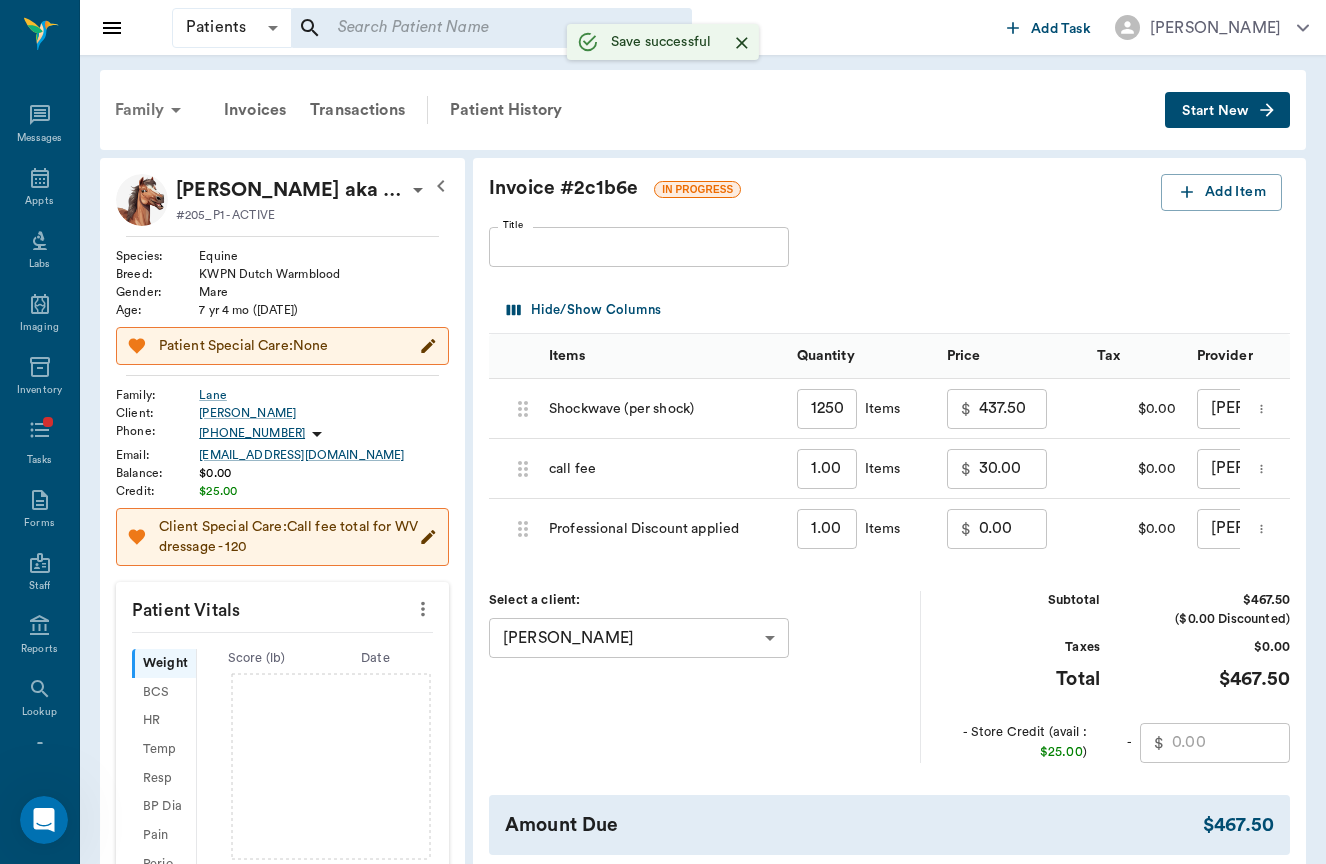 scroll, scrollTop: 0, scrollLeft: 0, axis: both 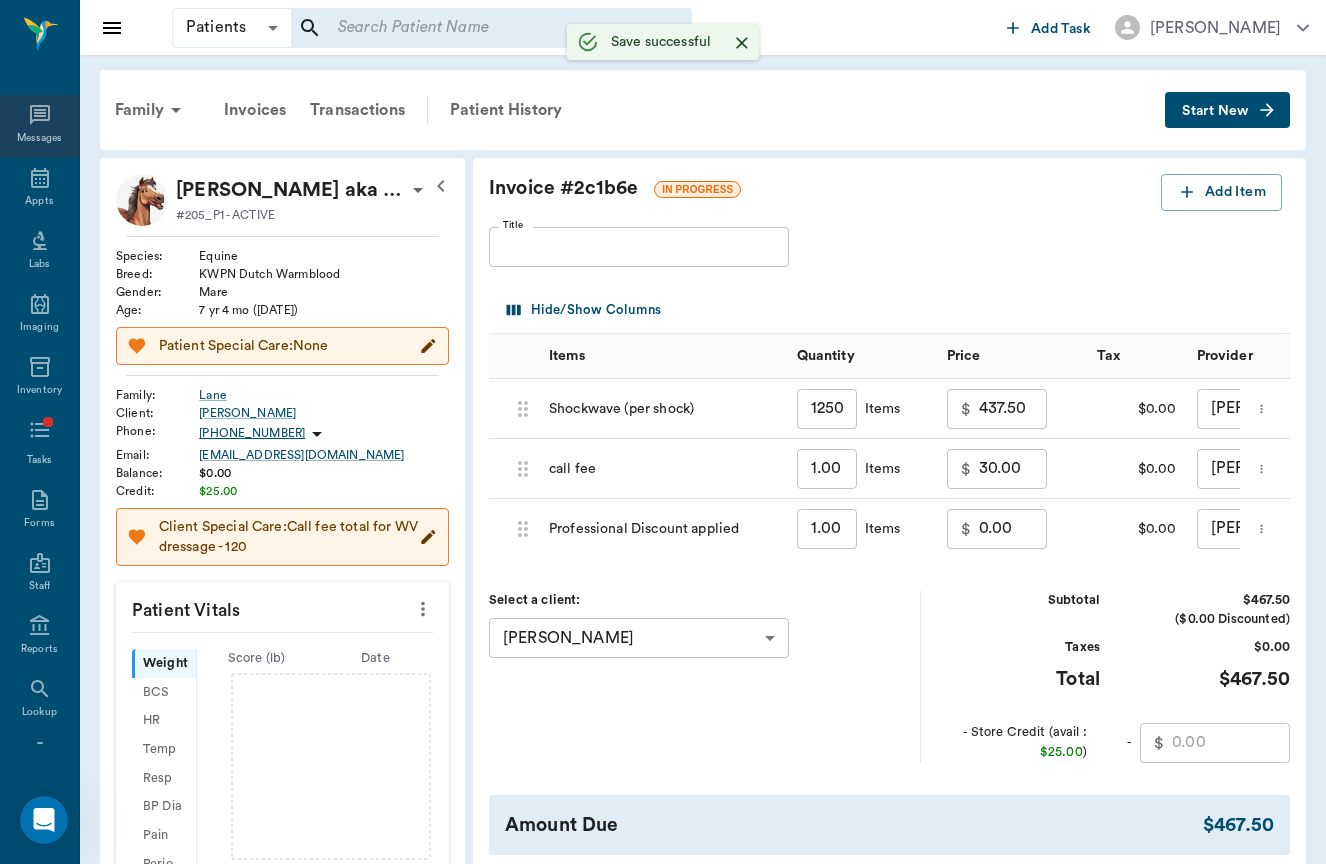 click on "Messages" at bounding box center (39, 126) 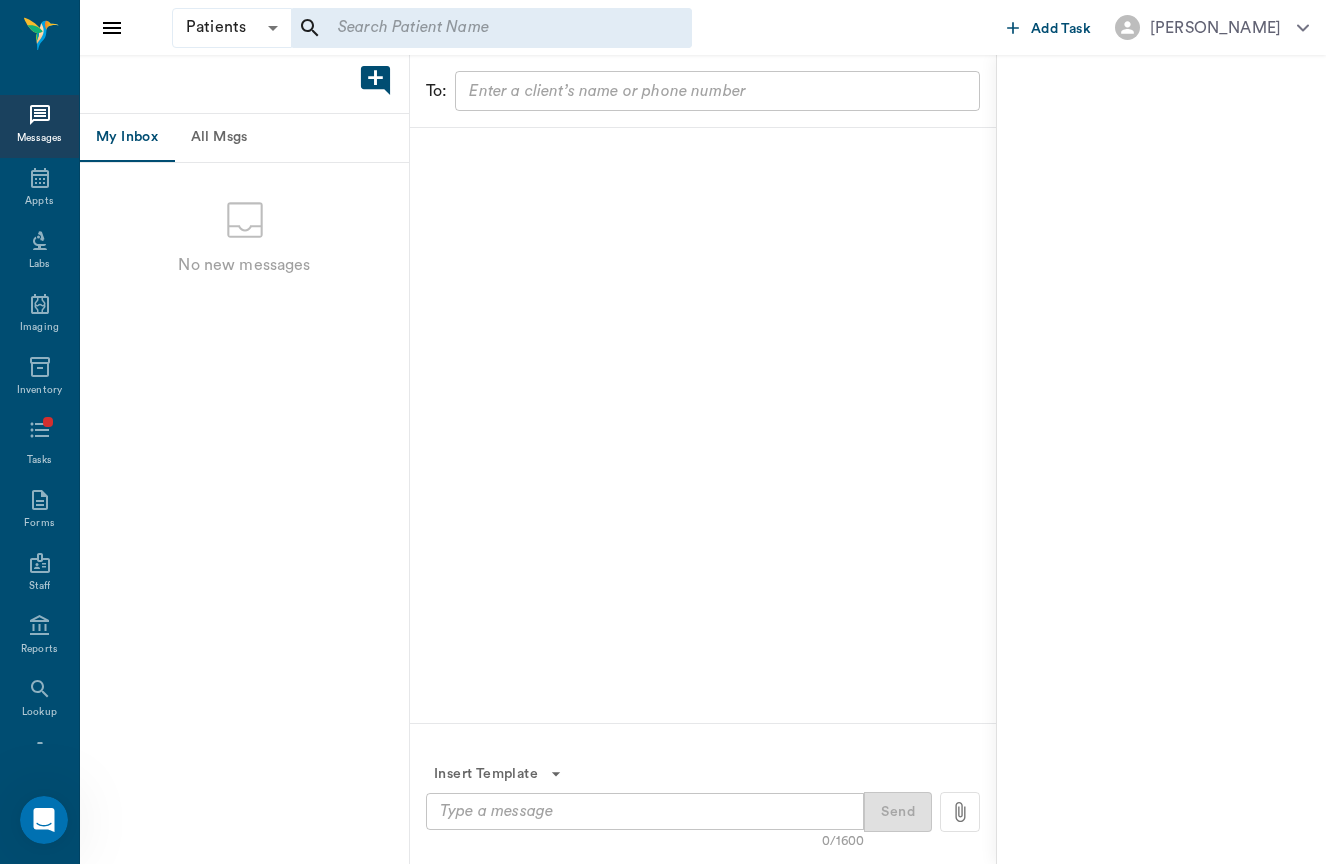 click on "All Msgs" at bounding box center [219, 138] 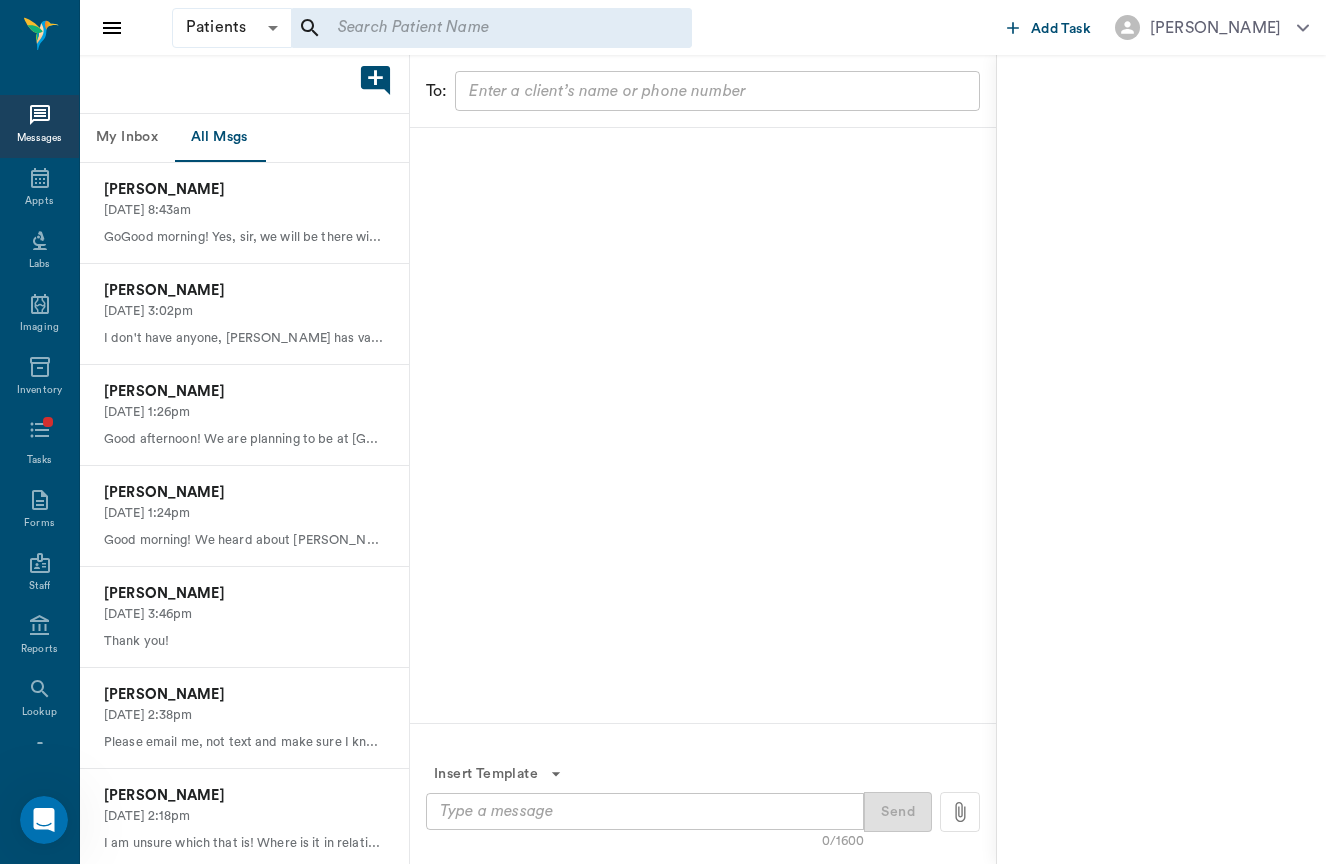 click 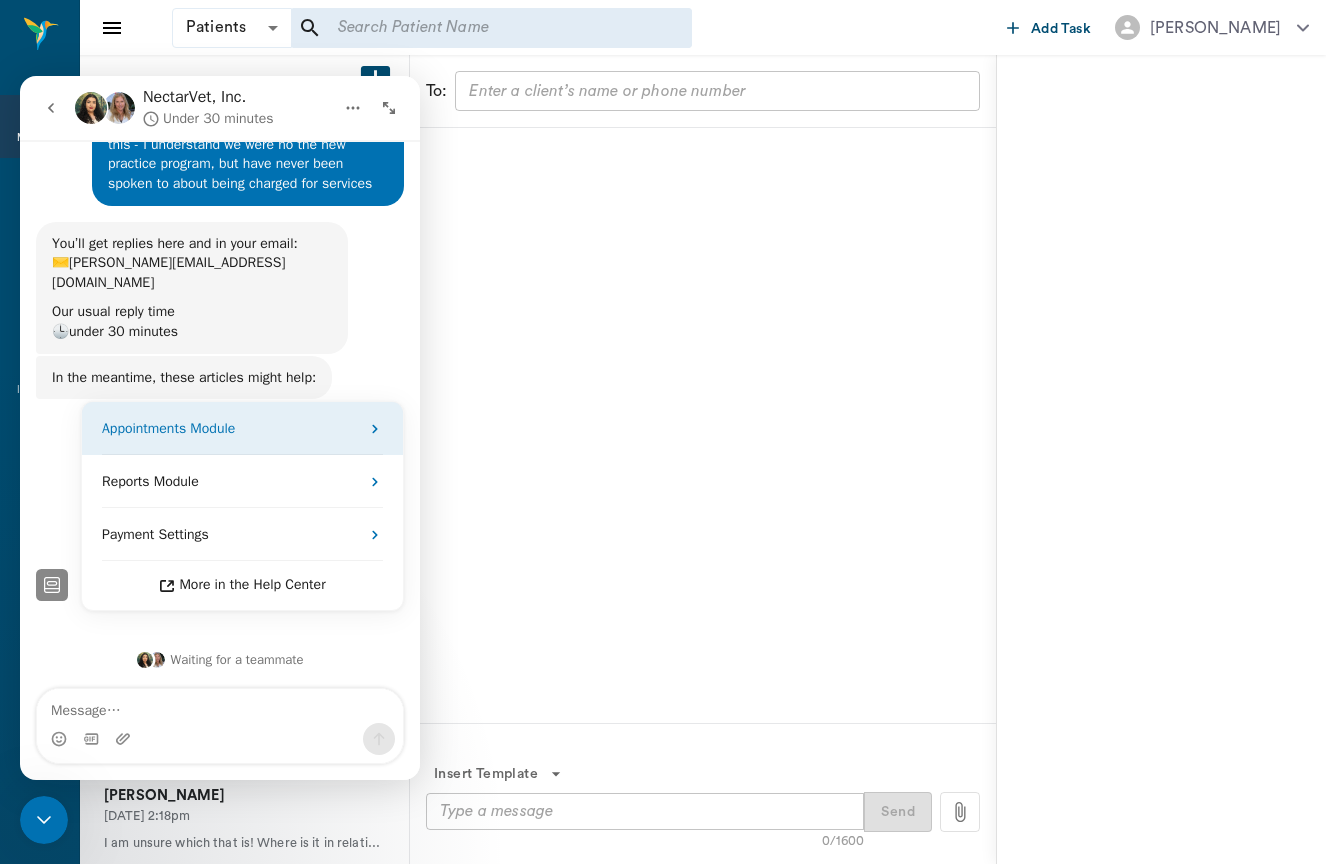 scroll, scrollTop: 0, scrollLeft: 0, axis: both 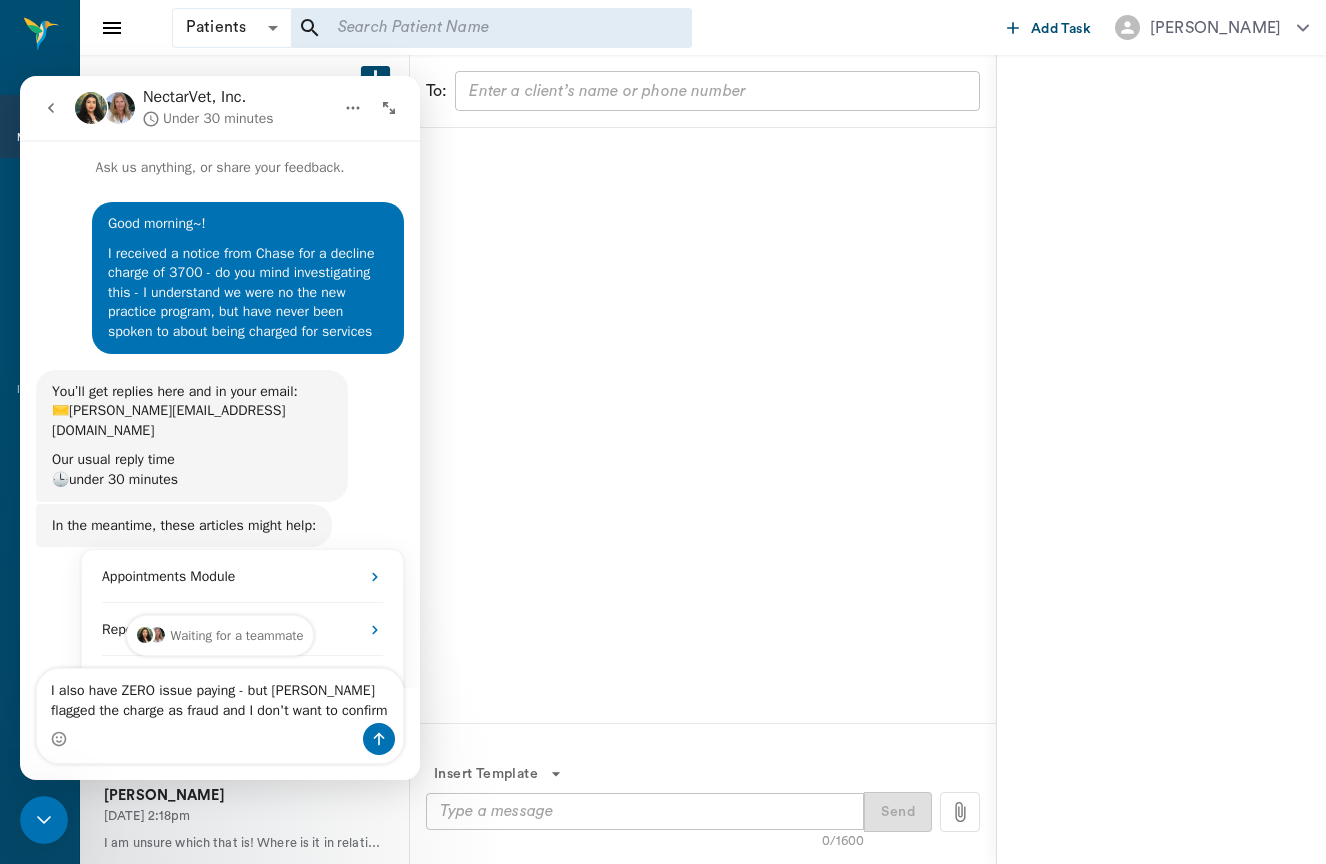 drag, startPoint x: 363, startPoint y: 713, endPoint x: 182, endPoint y: 713, distance: 181 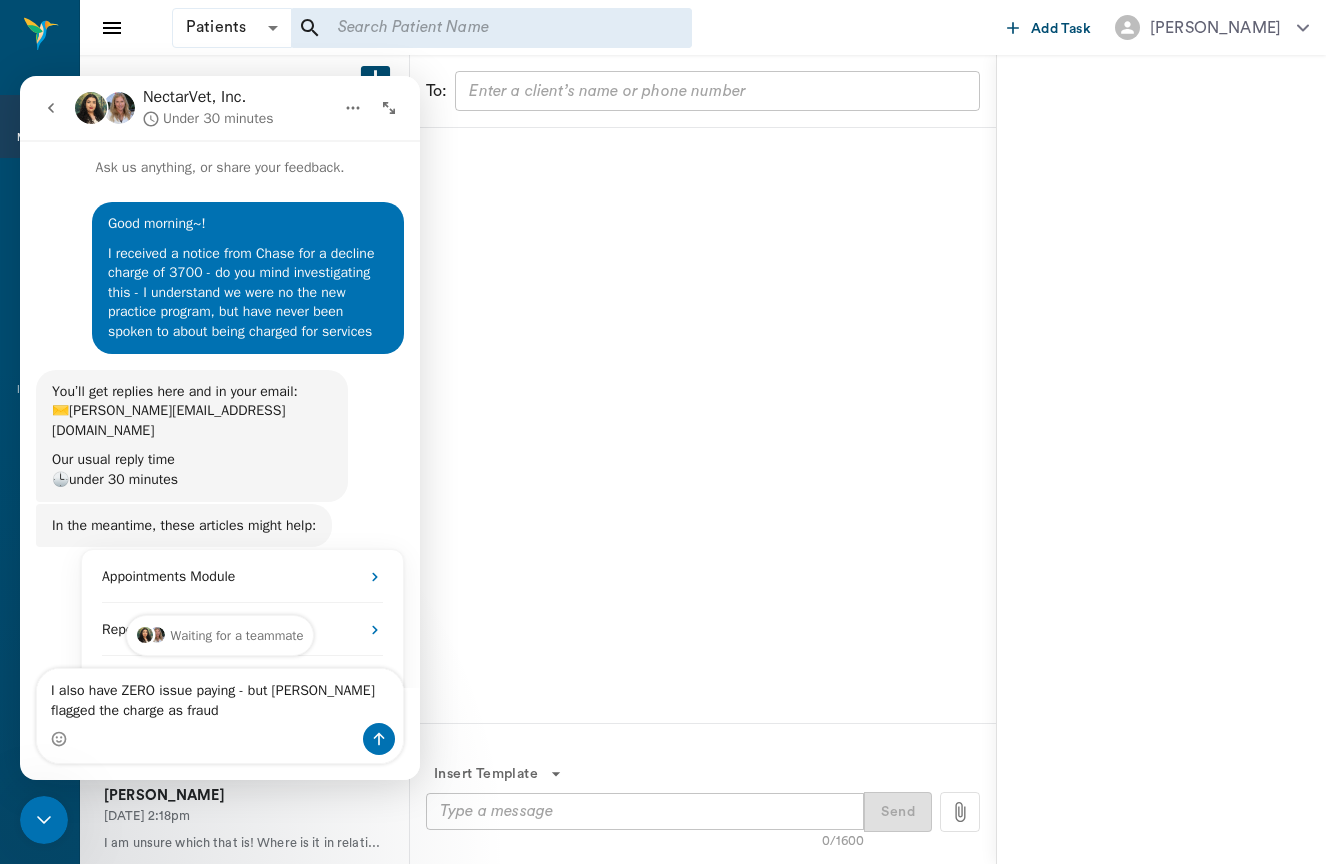 type on "I also have ZERO issue paying - but [PERSON_NAME] flagged the charge as fraud." 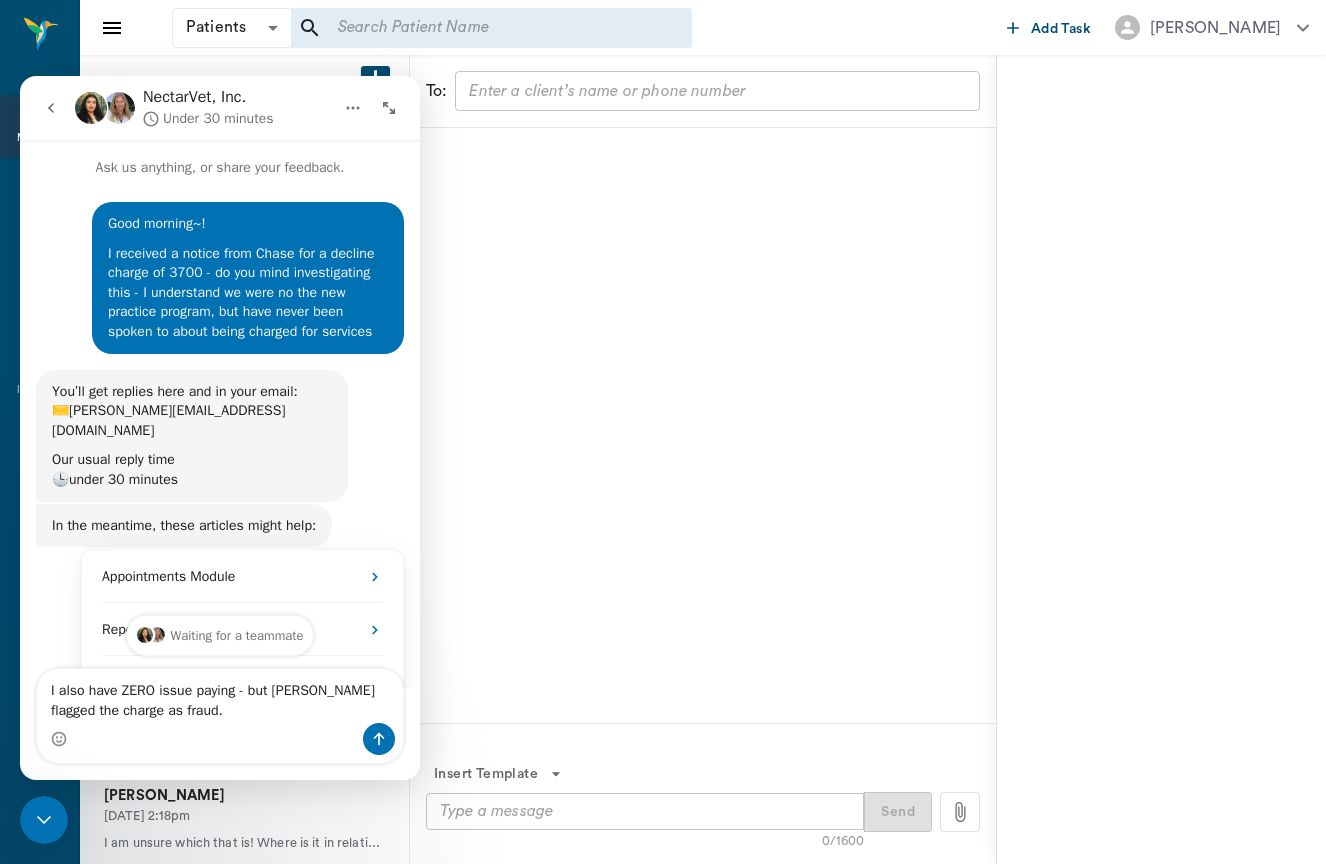 type 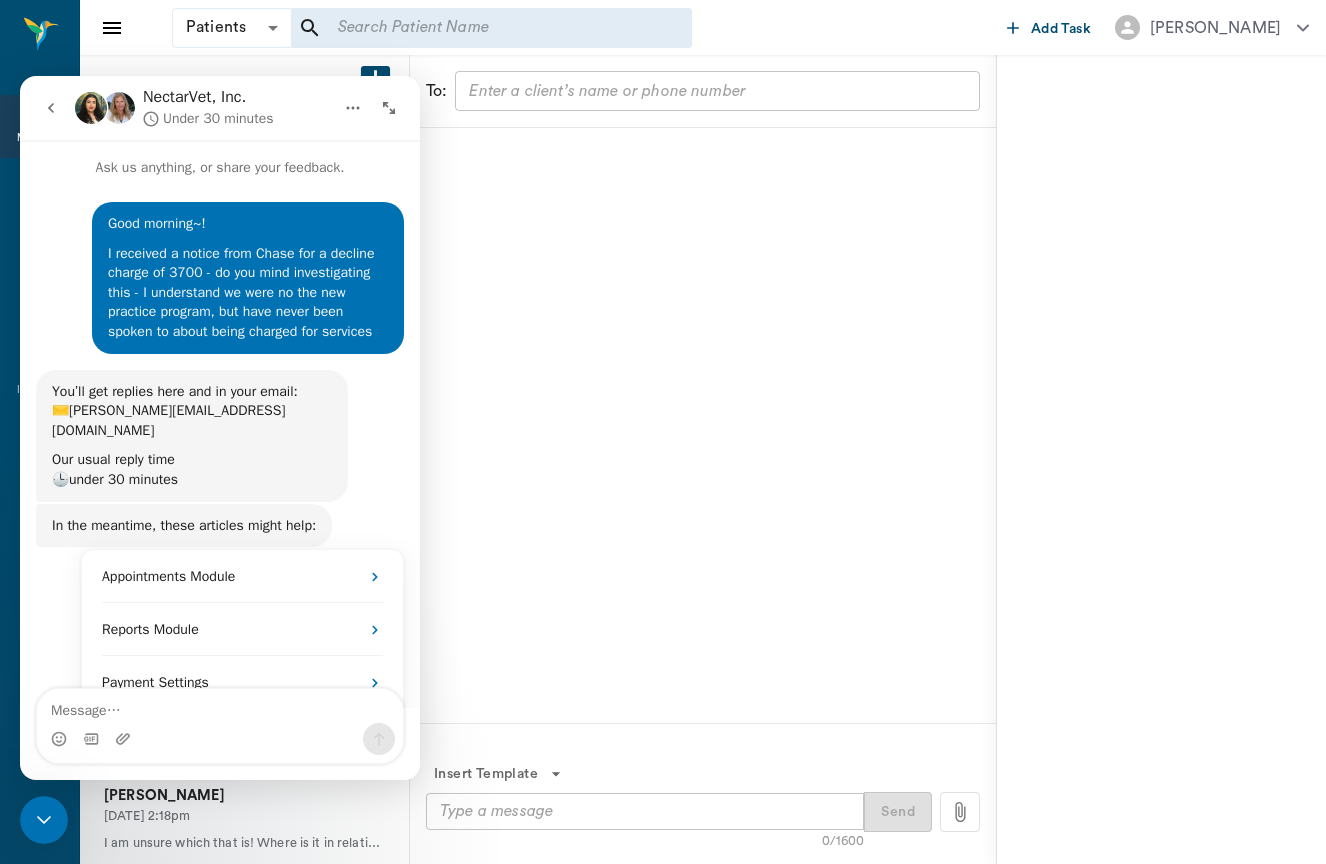 scroll, scrollTop: 256, scrollLeft: 0, axis: vertical 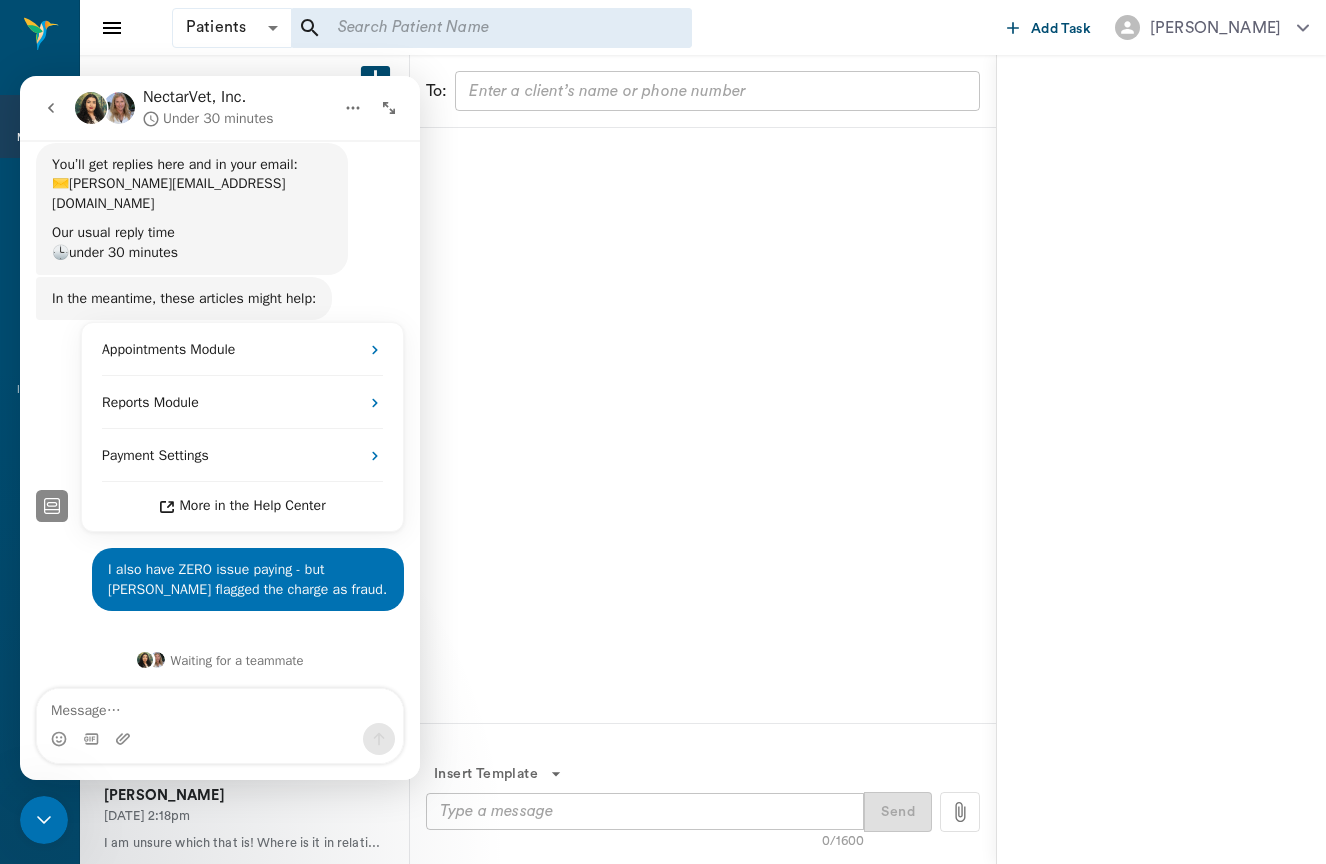click 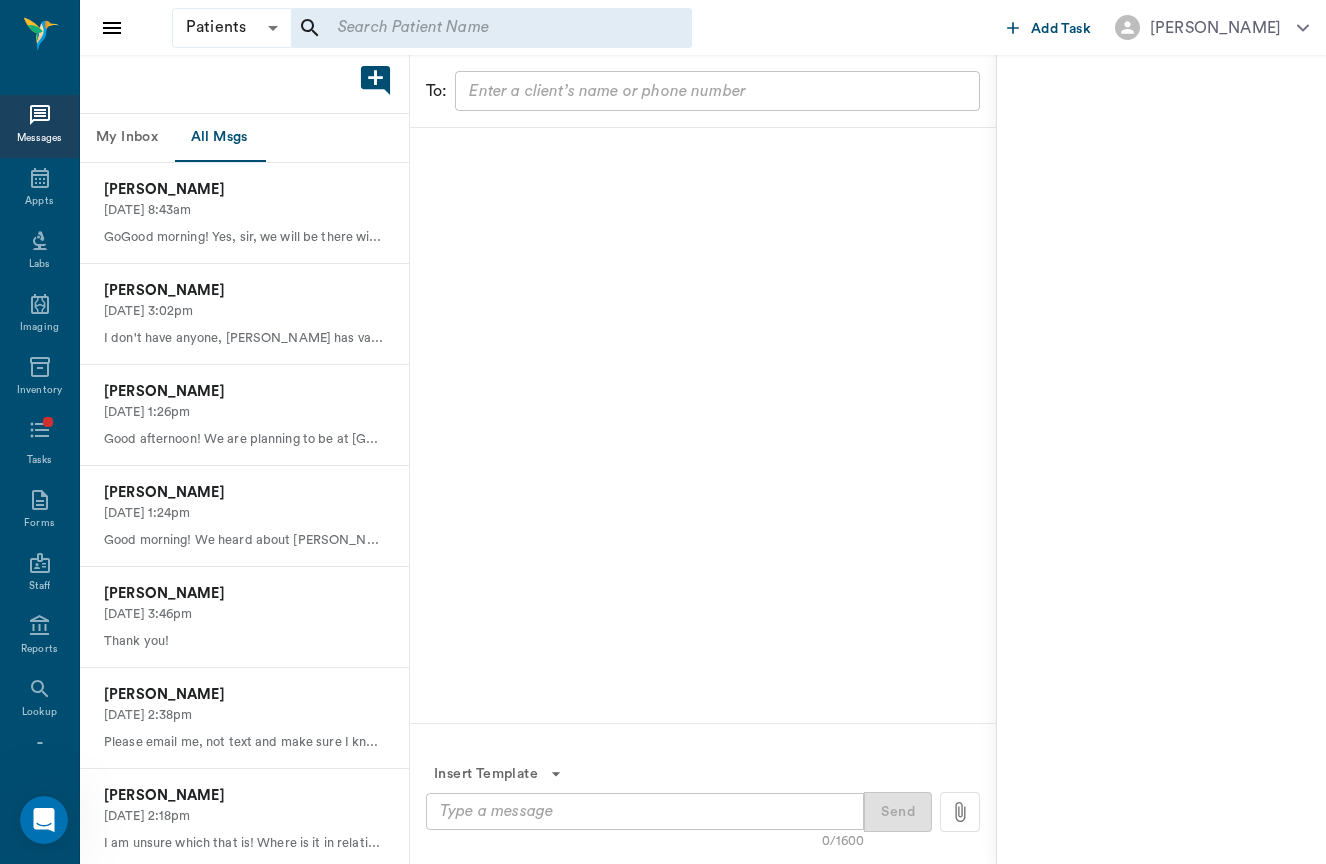 scroll, scrollTop: 0, scrollLeft: 0, axis: both 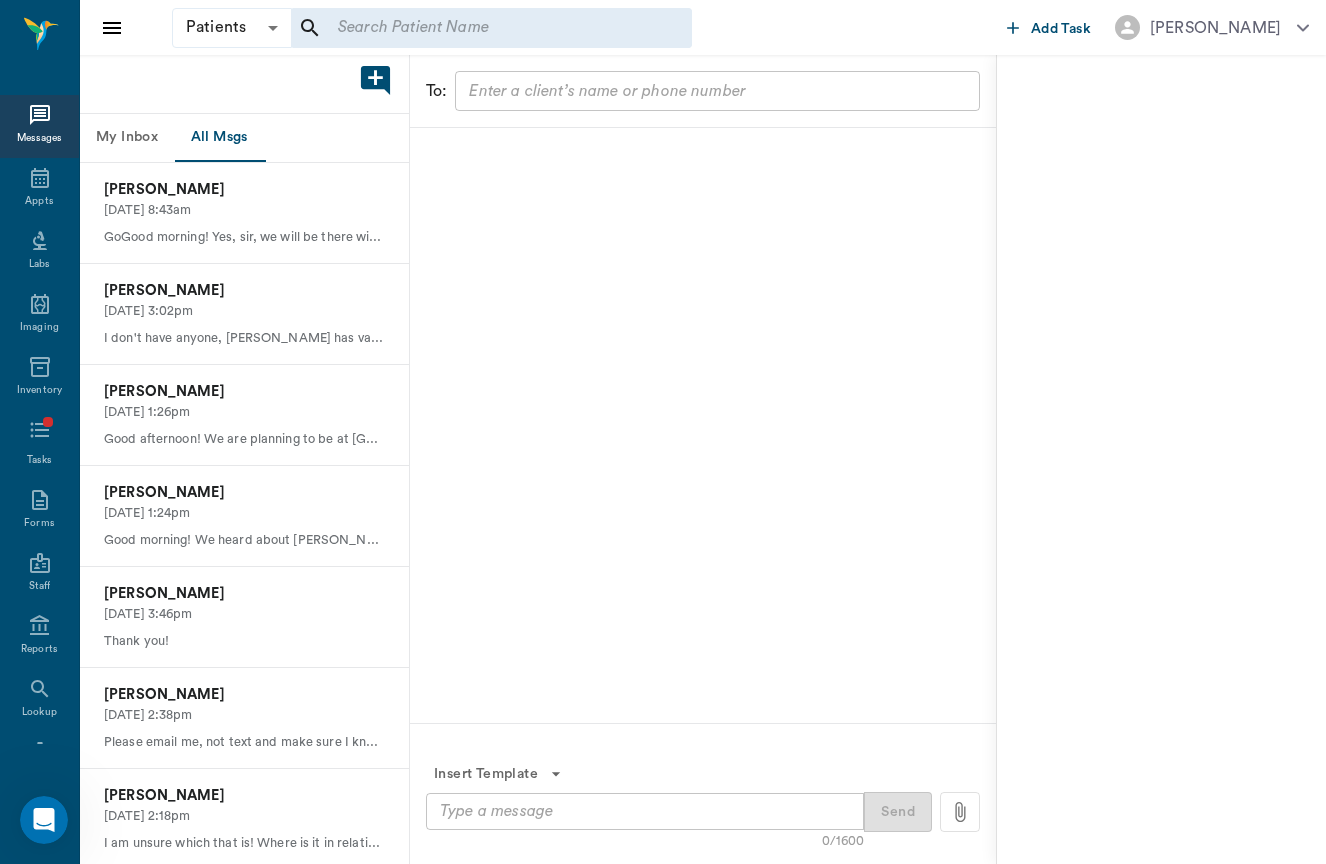 click at bounding box center (44, 820) 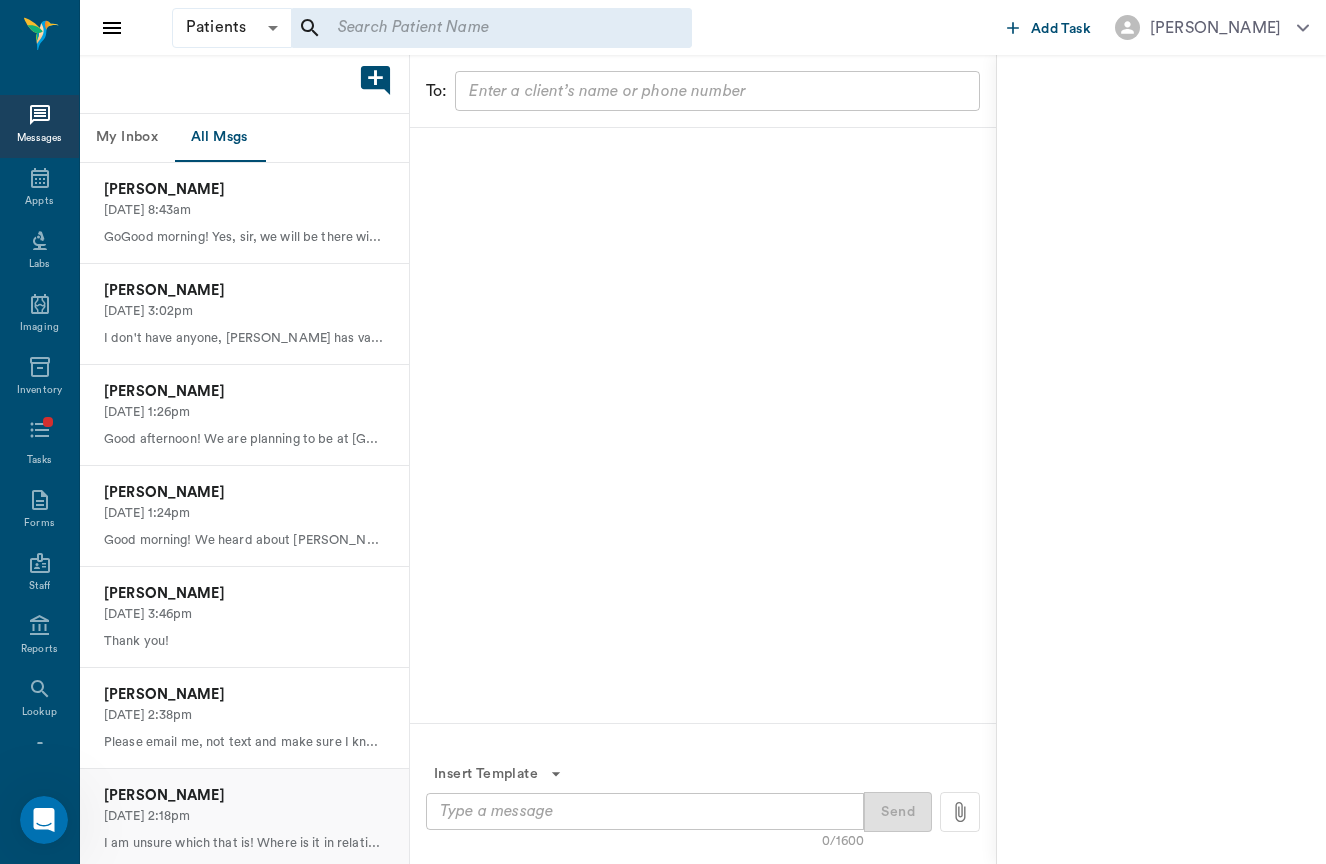 click on "[PERSON_NAME]" at bounding box center (244, 796) 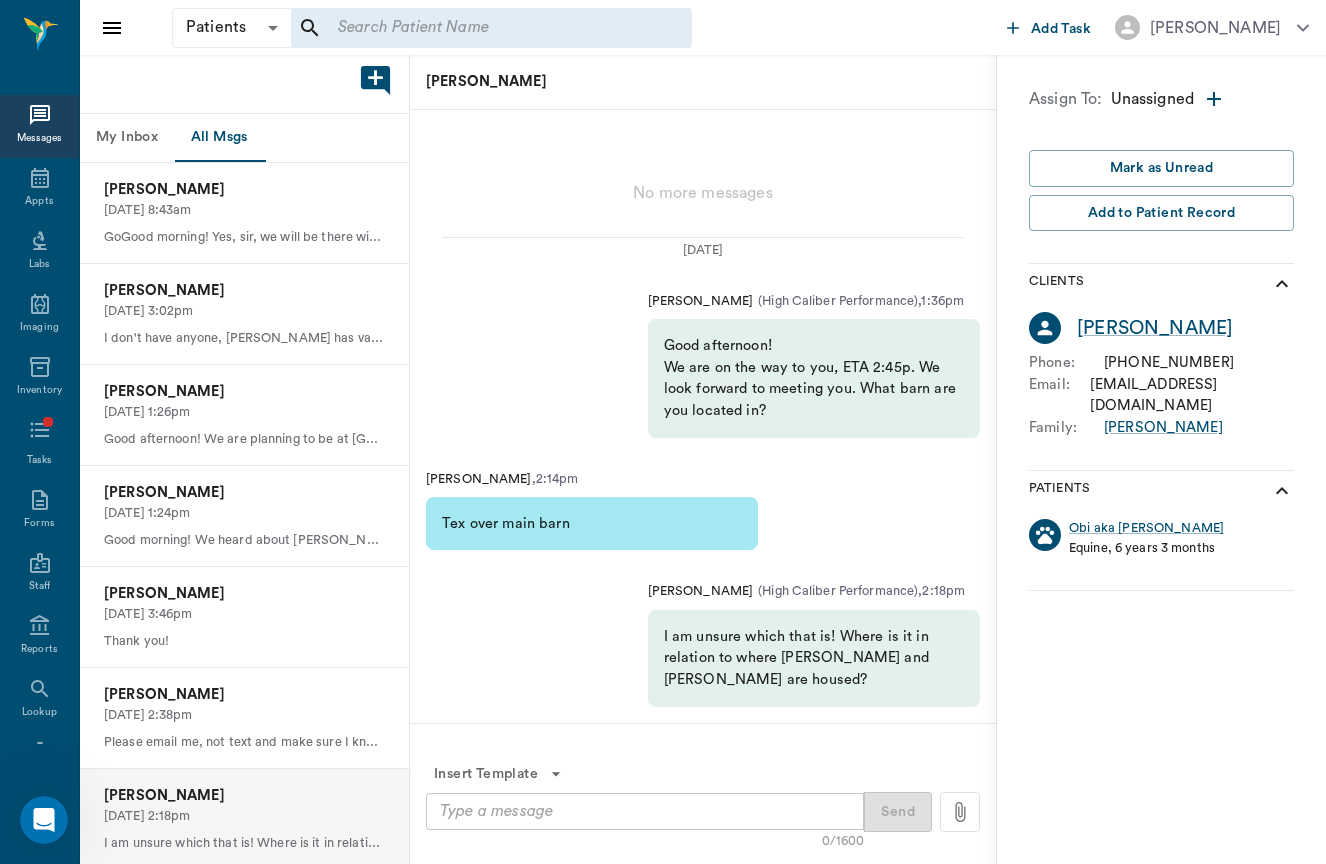 click 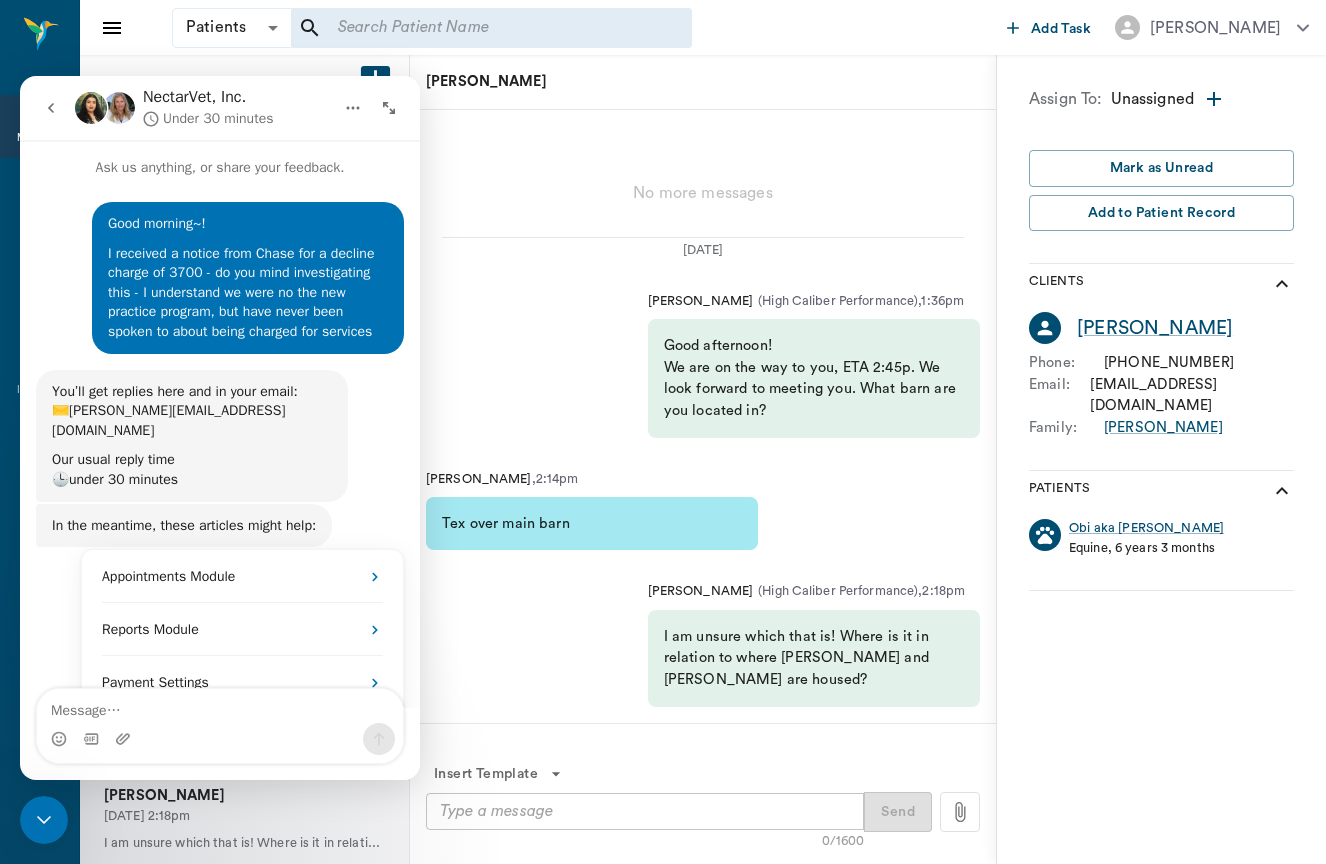 scroll, scrollTop: 256, scrollLeft: 0, axis: vertical 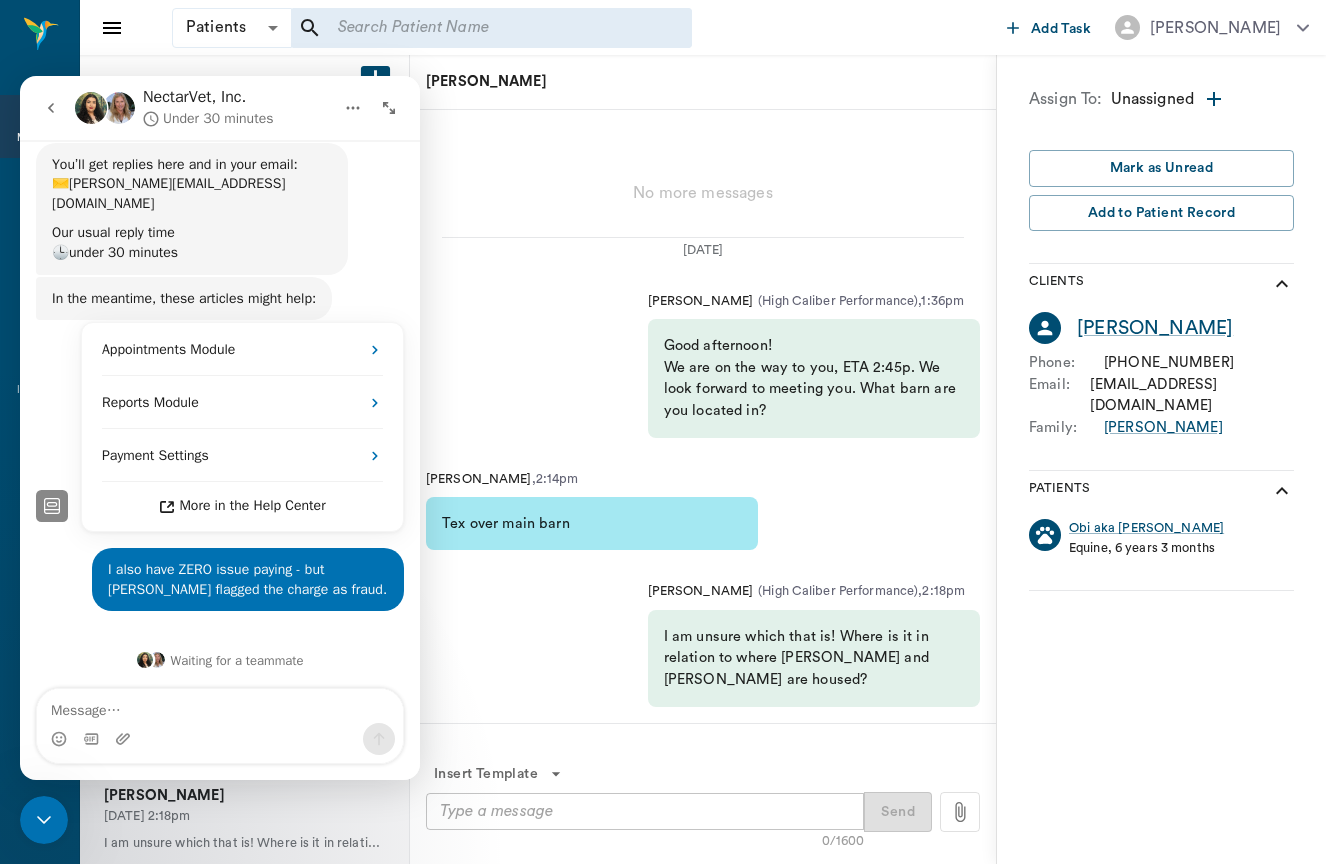 click on "x ​" at bounding box center [645, 811] 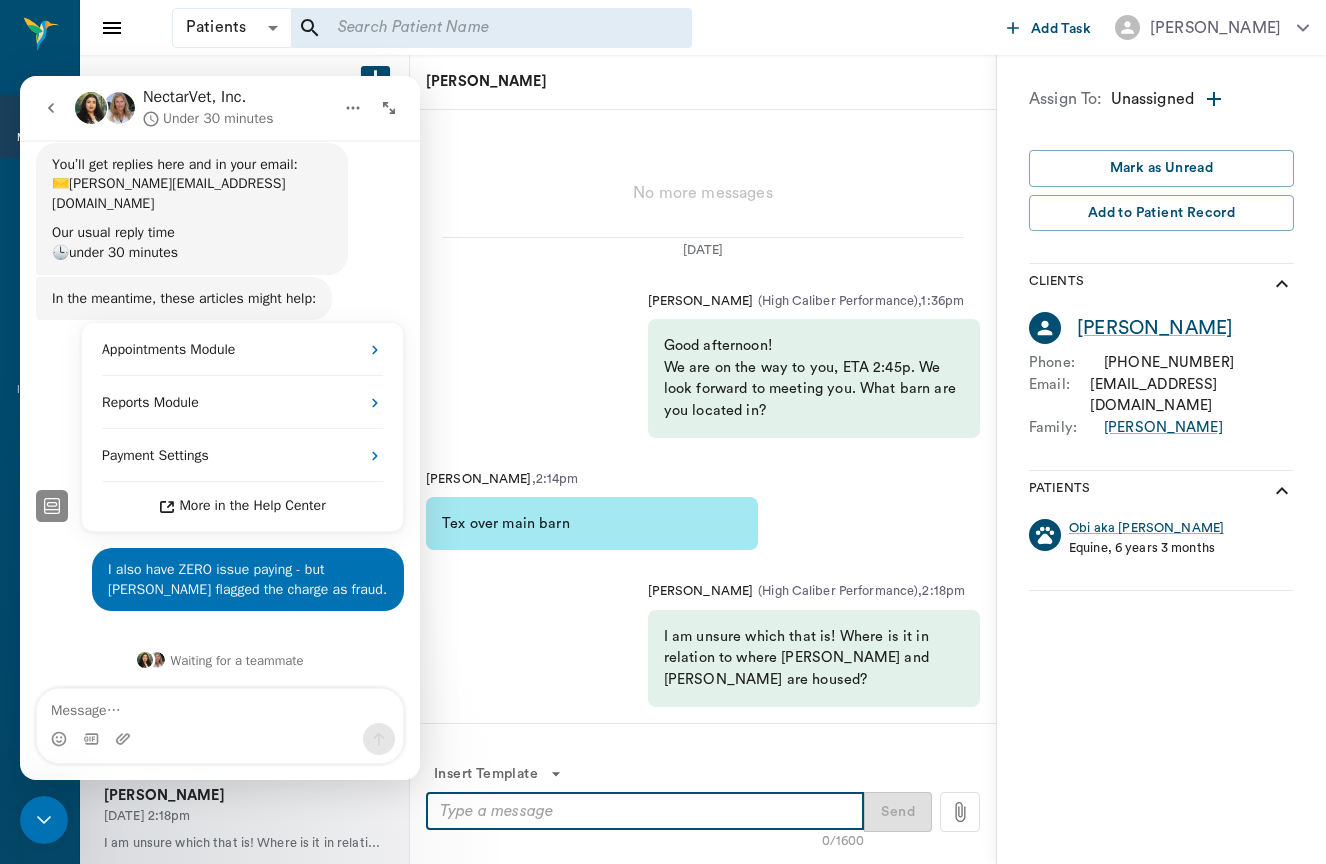 click 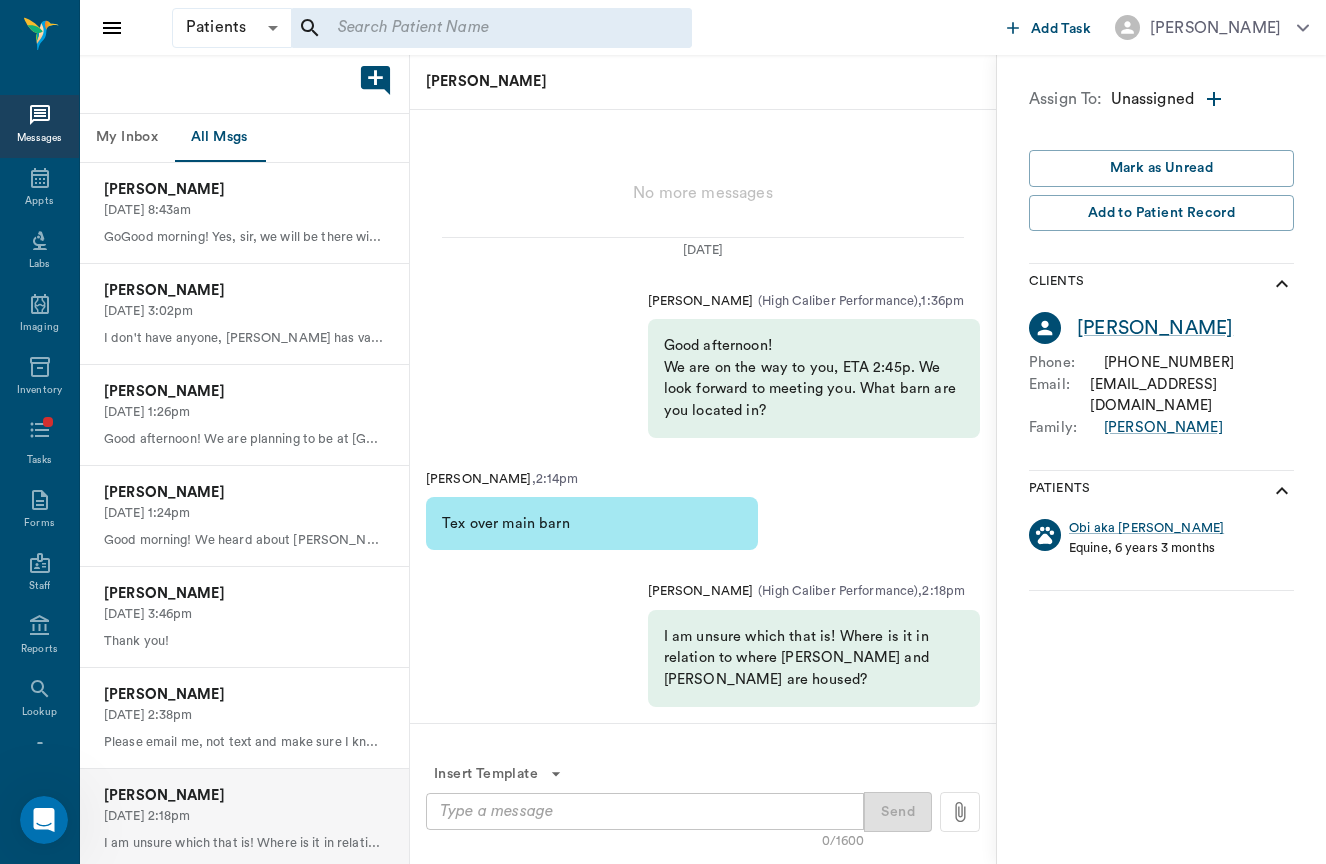 click on "x ​" at bounding box center (645, 811) 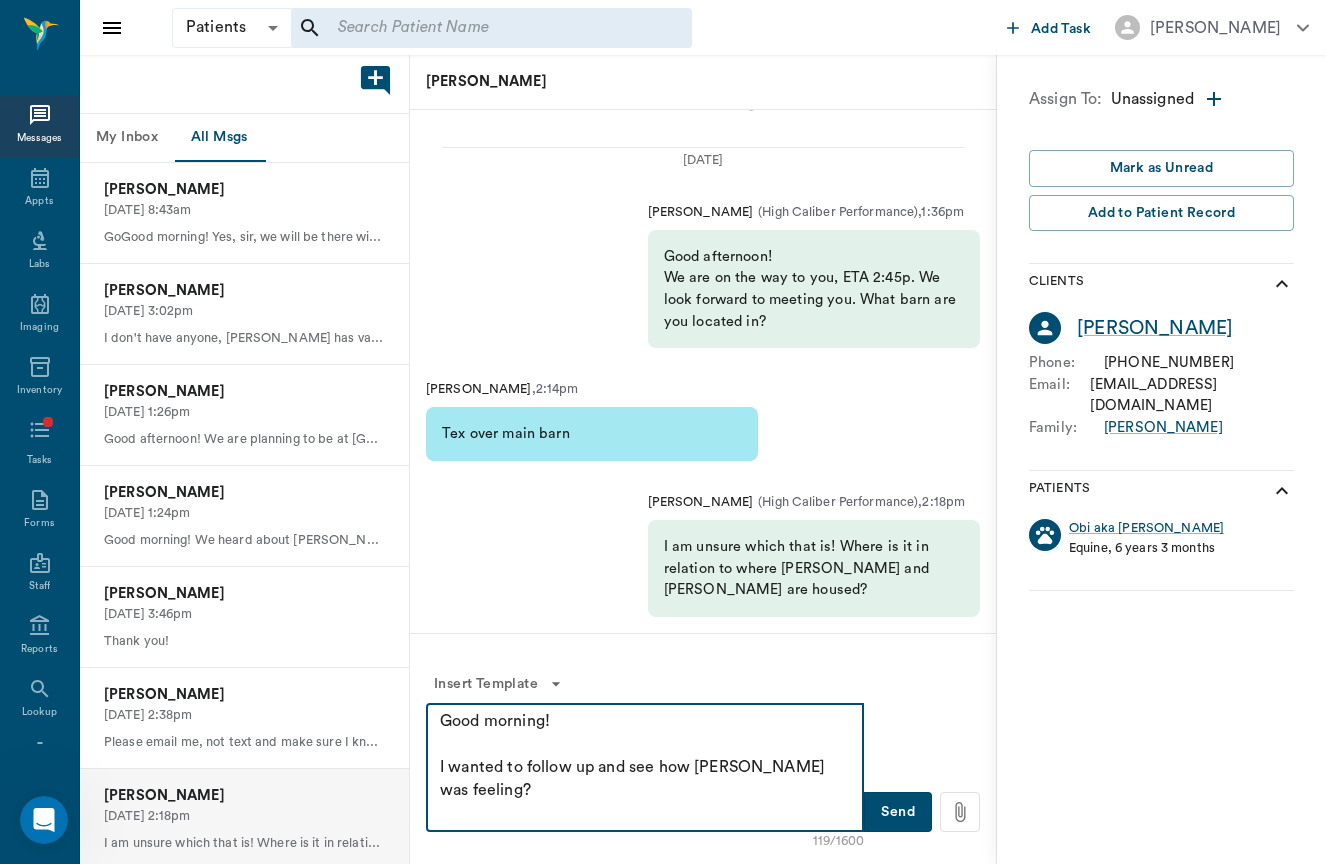 type on "Good morning!
I wanted to follow up and see how [PERSON_NAME] was feeling?
I hope your dinner was lovely, and I look forward" 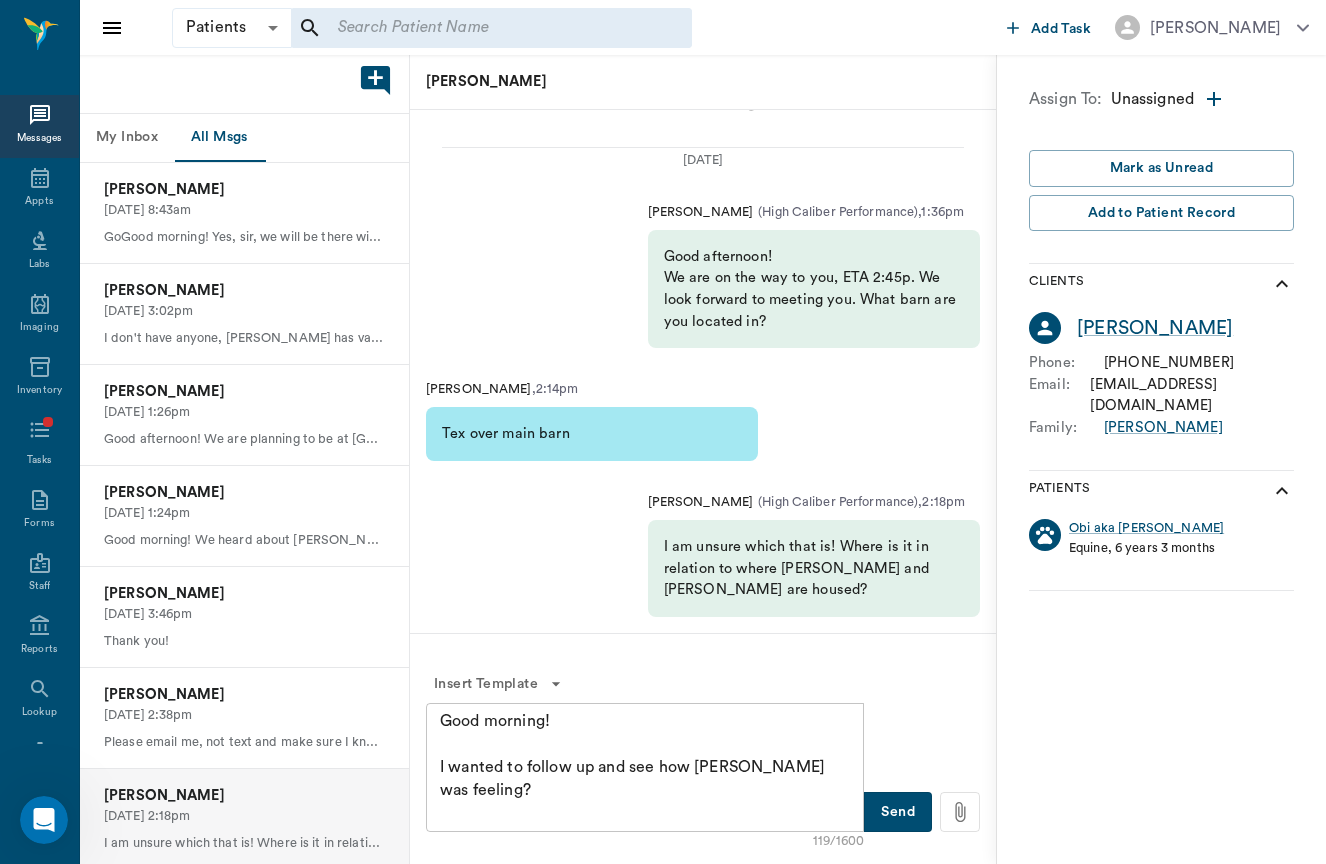 click at bounding box center [491, 28] 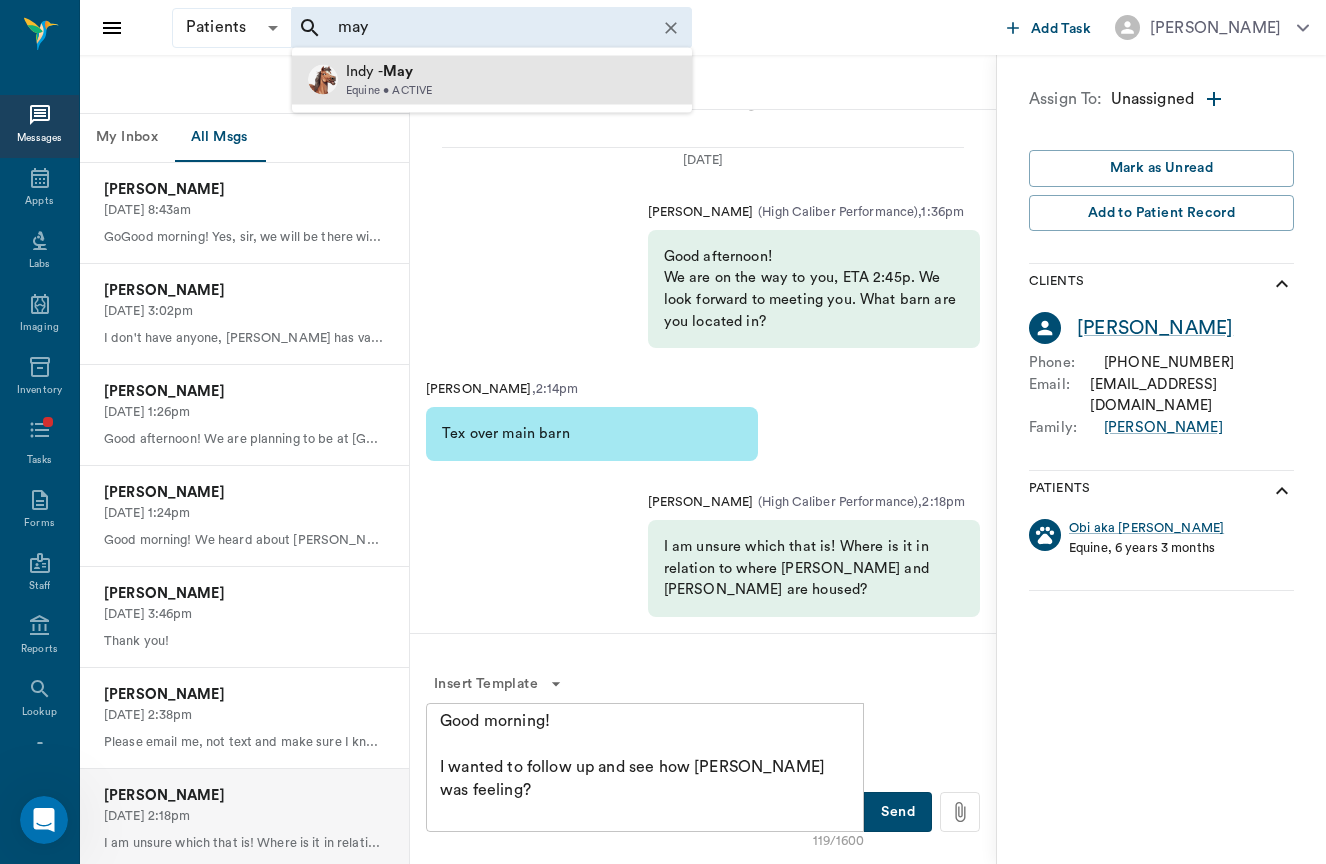 click on "Indy  -  May Equine   • ACTIVE" at bounding box center (492, 80) 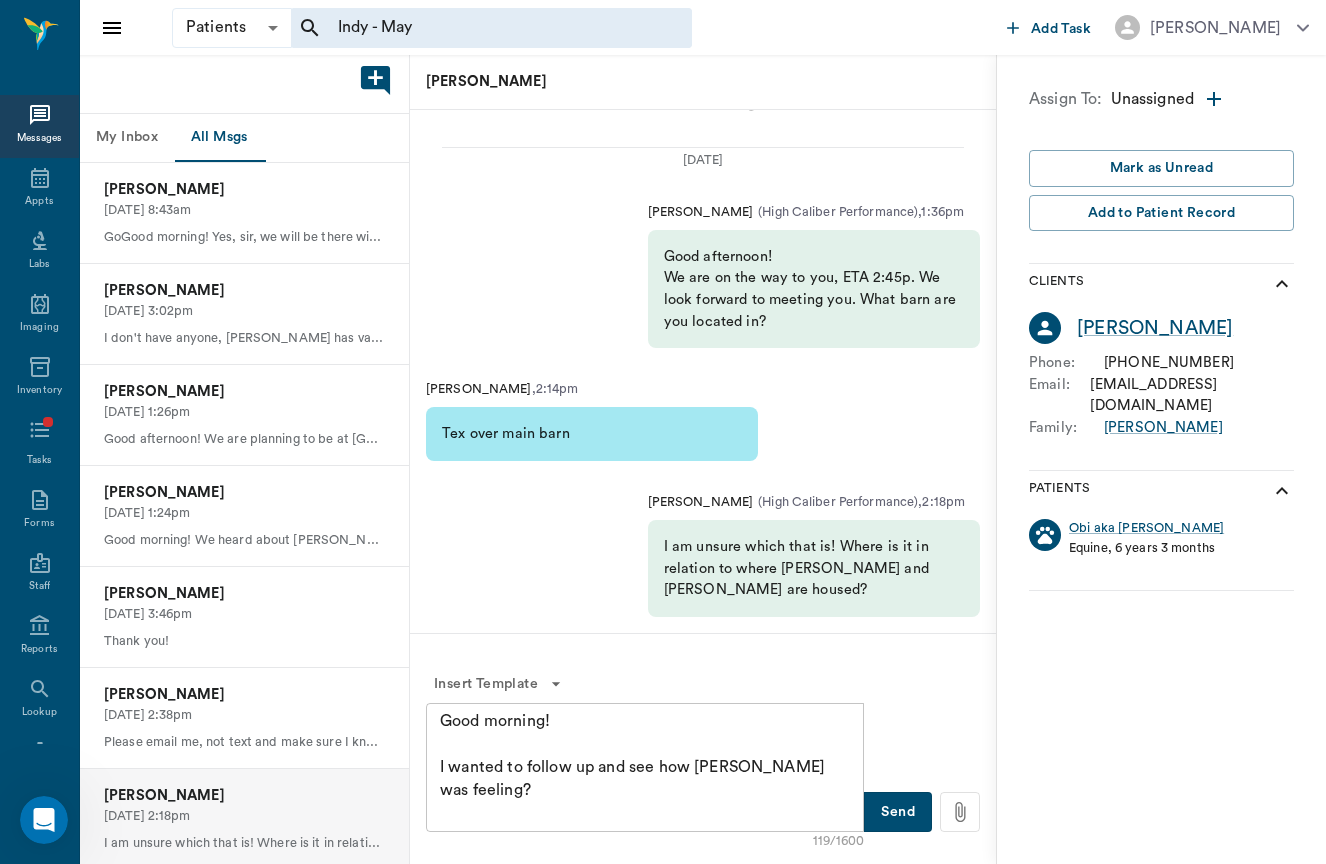type 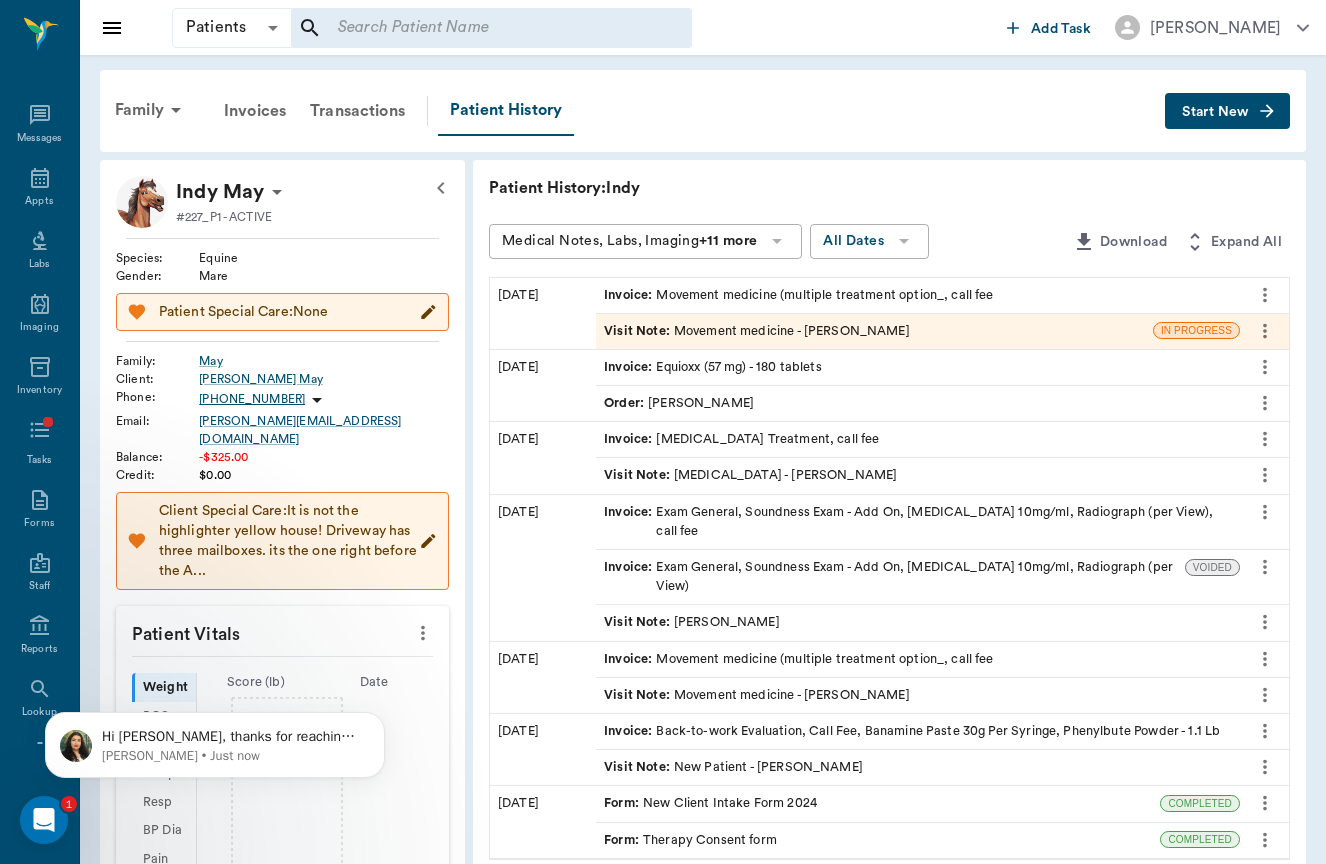 scroll, scrollTop: 0, scrollLeft: 0, axis: both 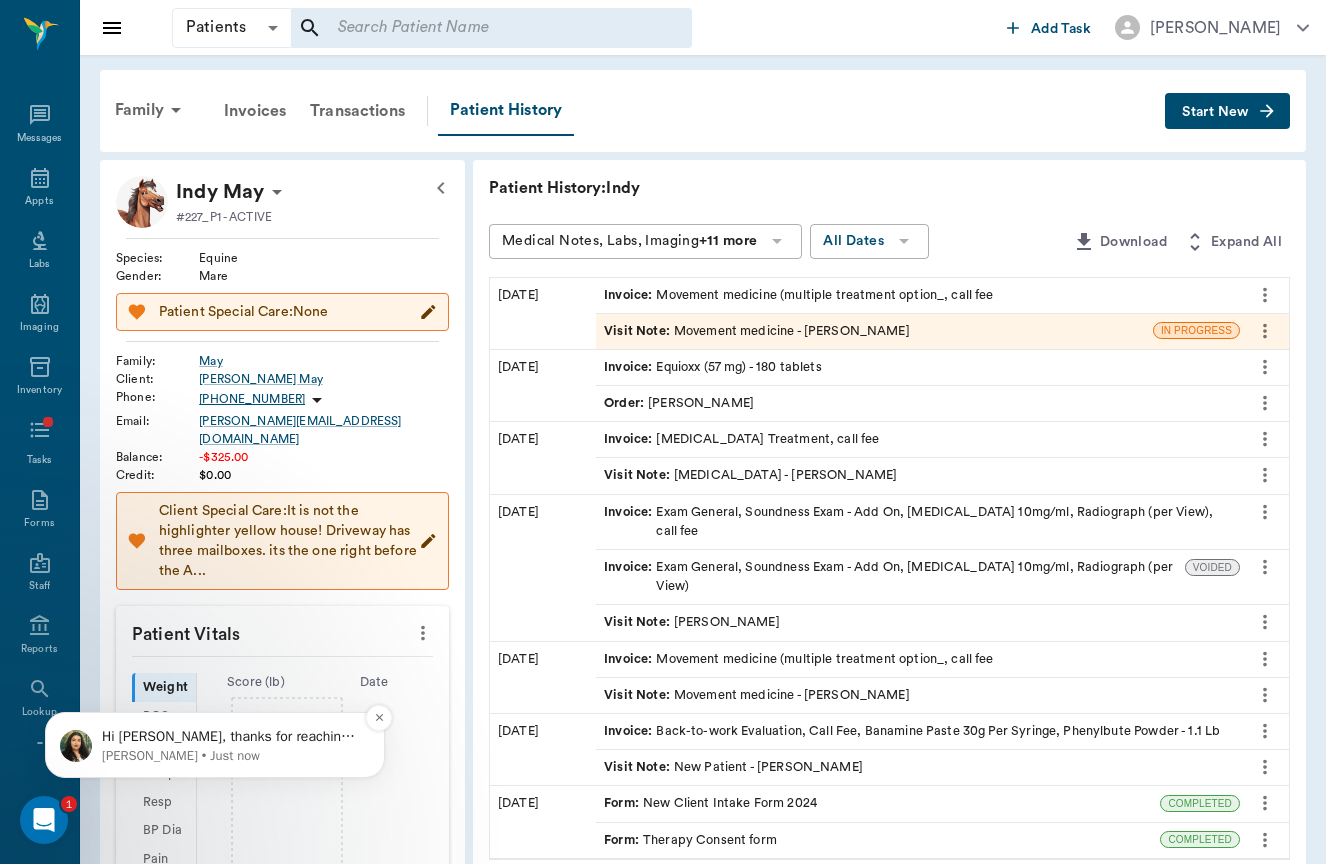 click on "Hi [PERSON_NAME], thanks for reaching out and letting up know. I will check with [PERSON_NAME] once she's in and get back to you as soon as I hear back!" at bounding box center [231, 737] 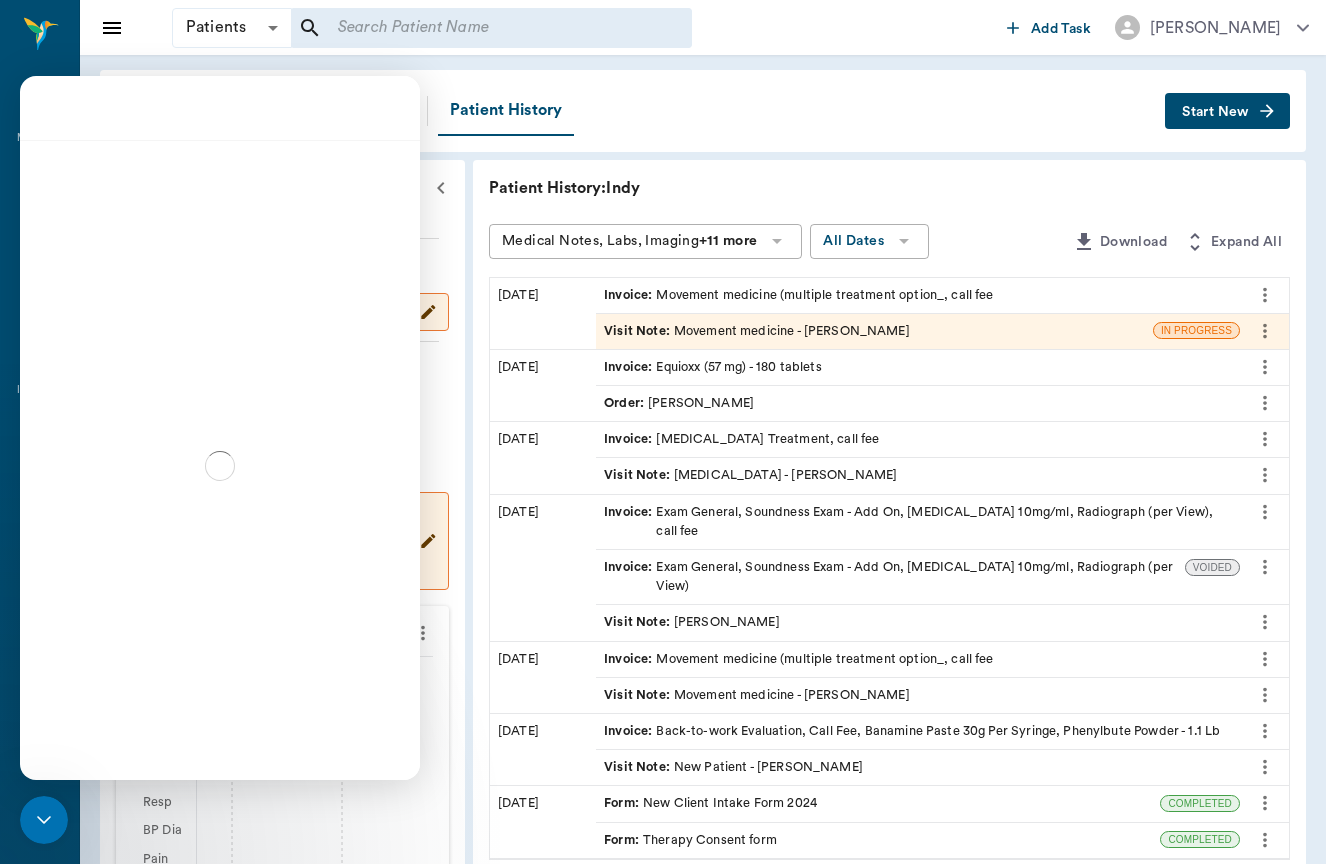 scroll, scrollTop: 225, scrollLeft: 0, axis: vertical 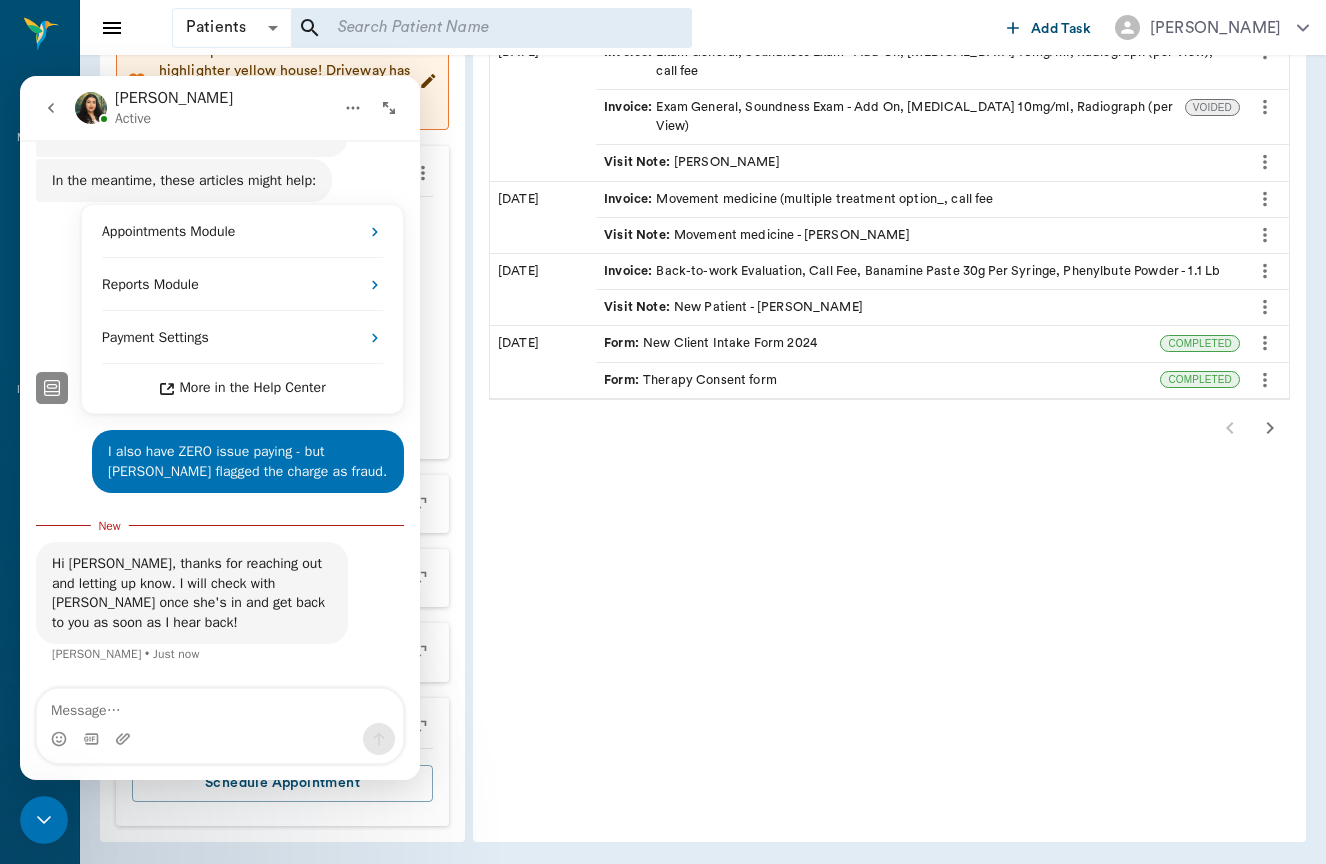 click at bounding box center [220, 706] 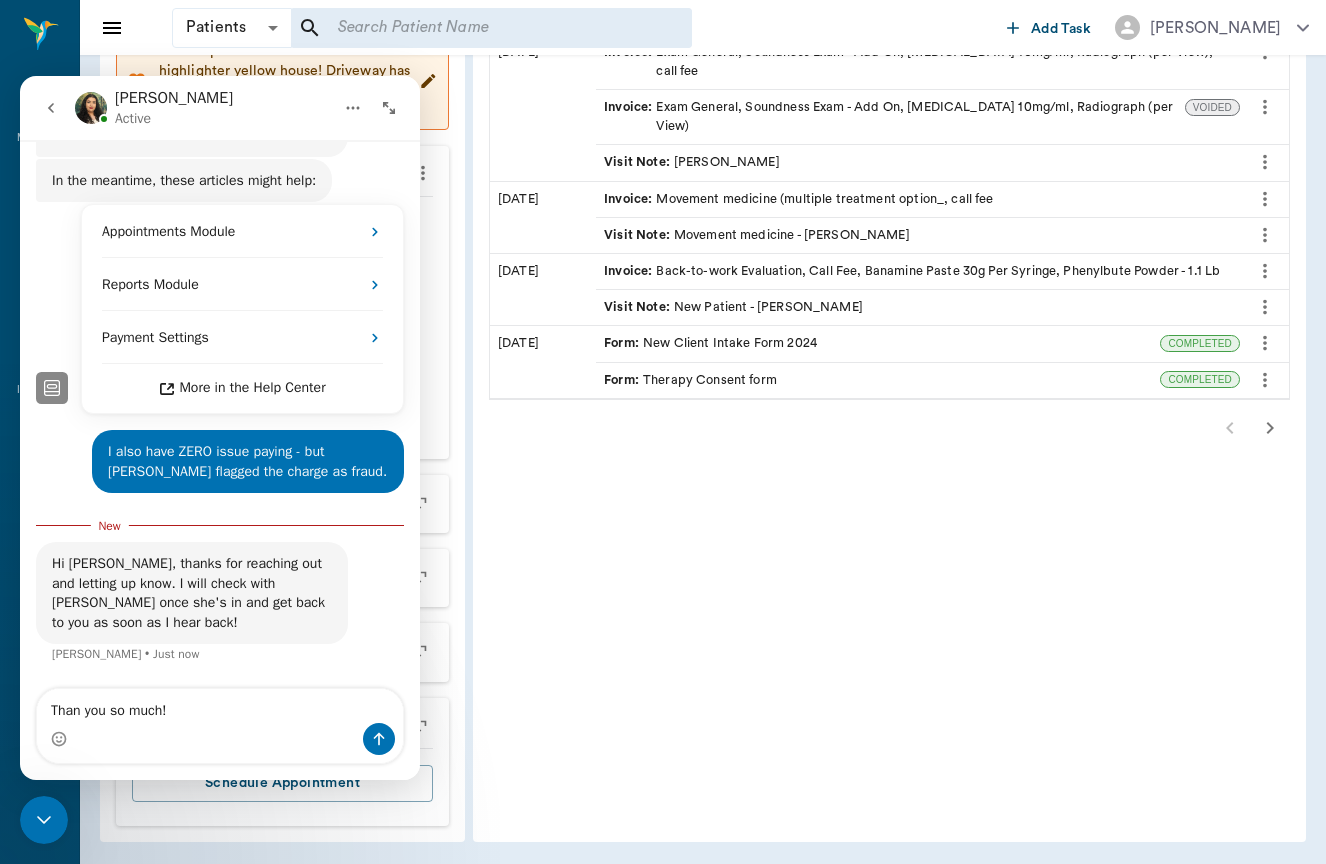 type on "Thank you so much!" 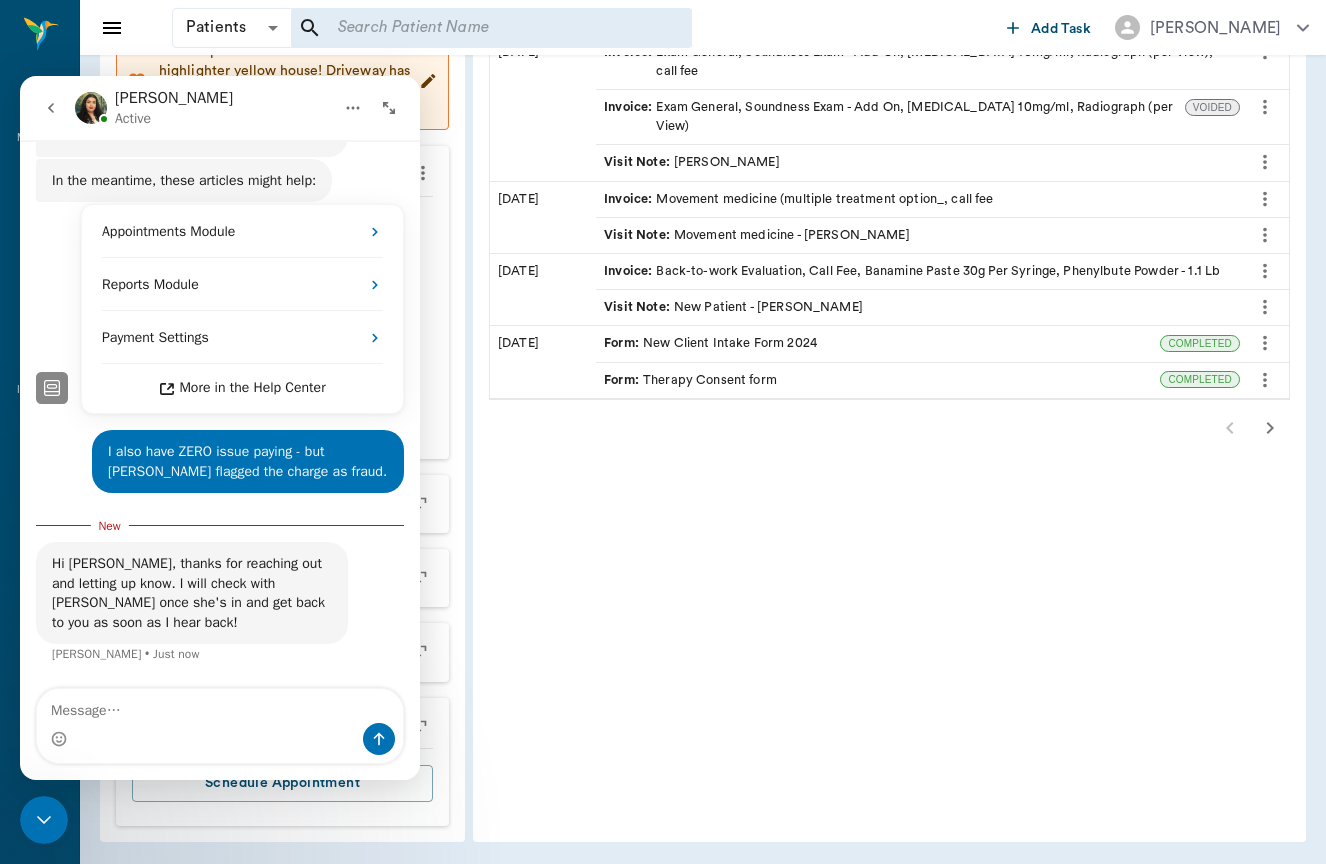type on "]" 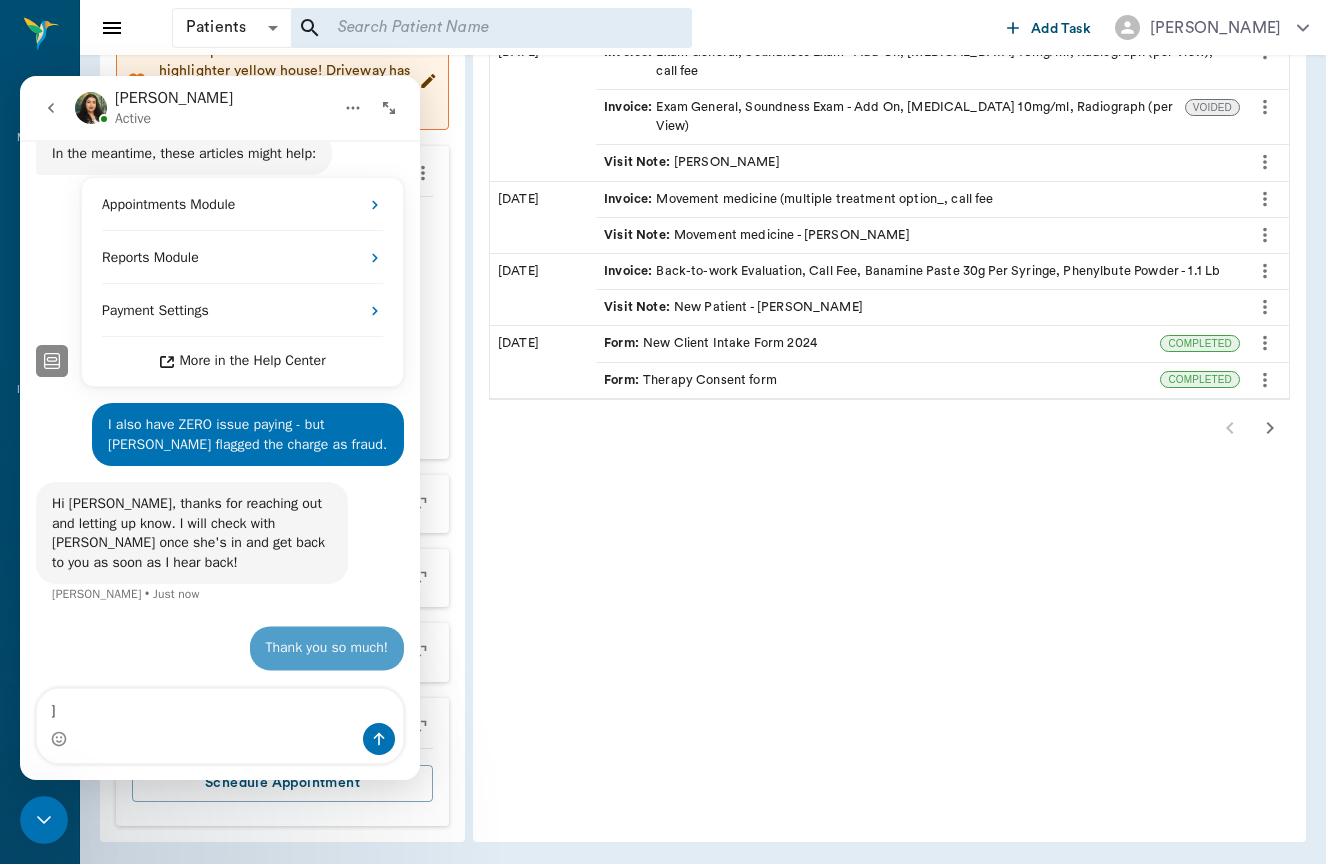 scroll, scrollTop: 395, scrollLeft: 0, axis: vertical 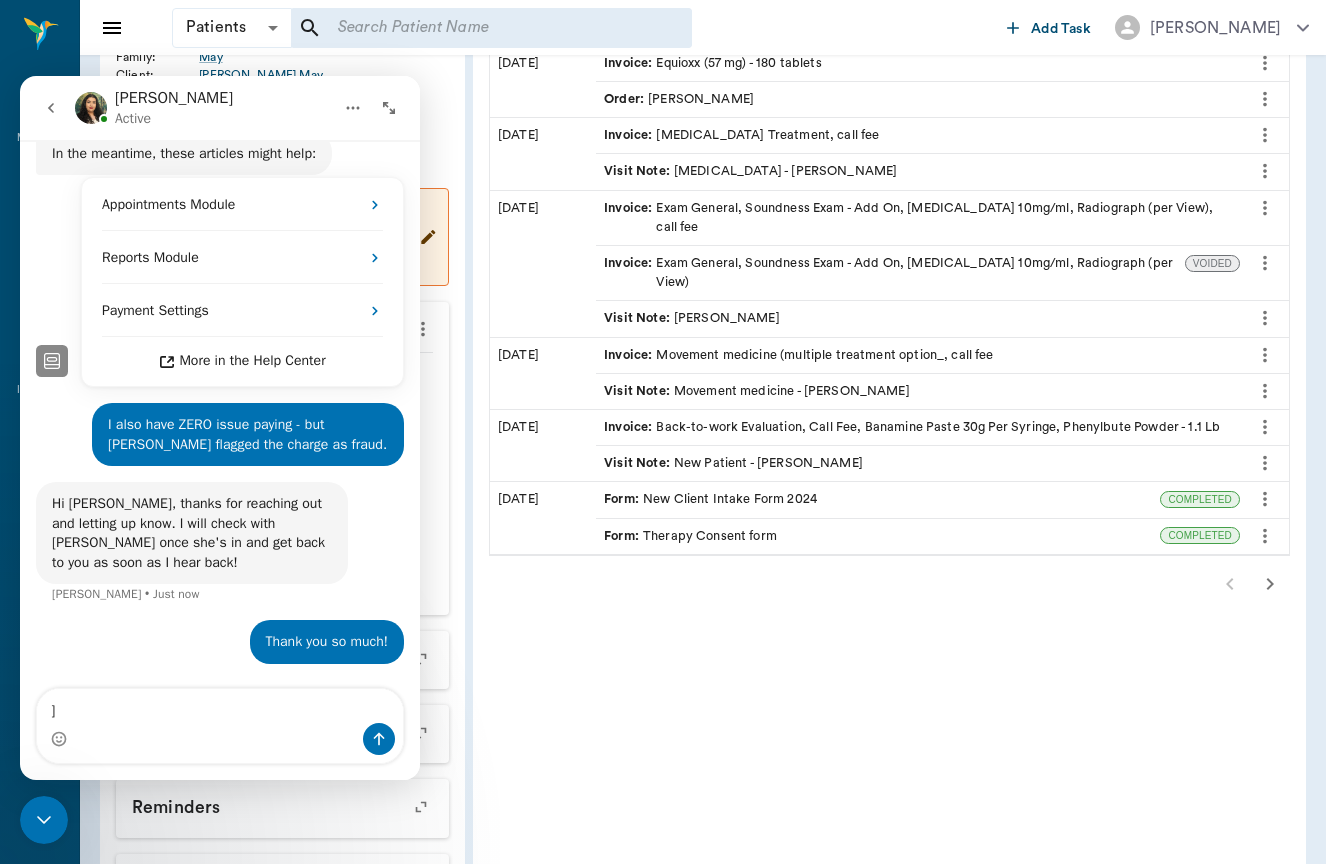 type 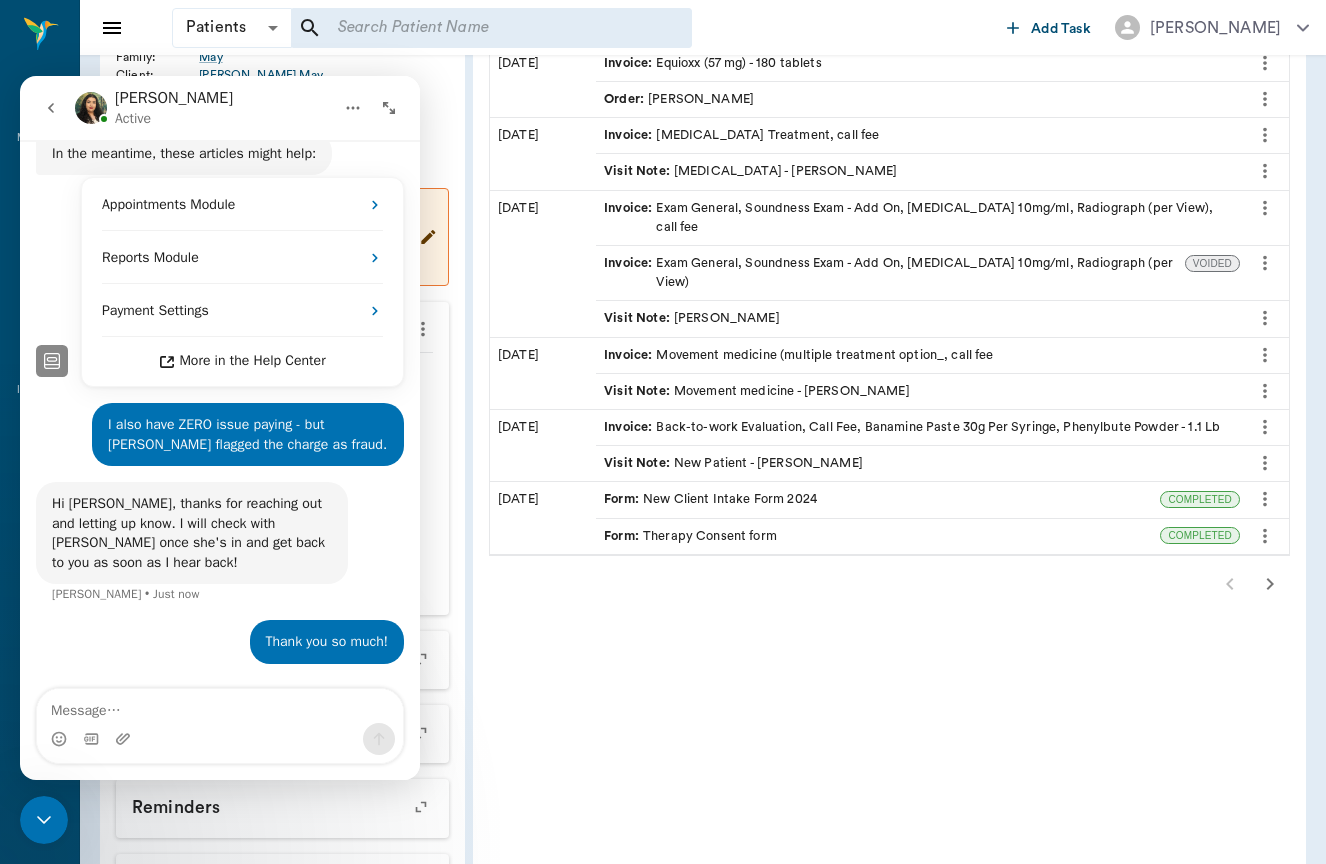click at bounding box center [44, 820] 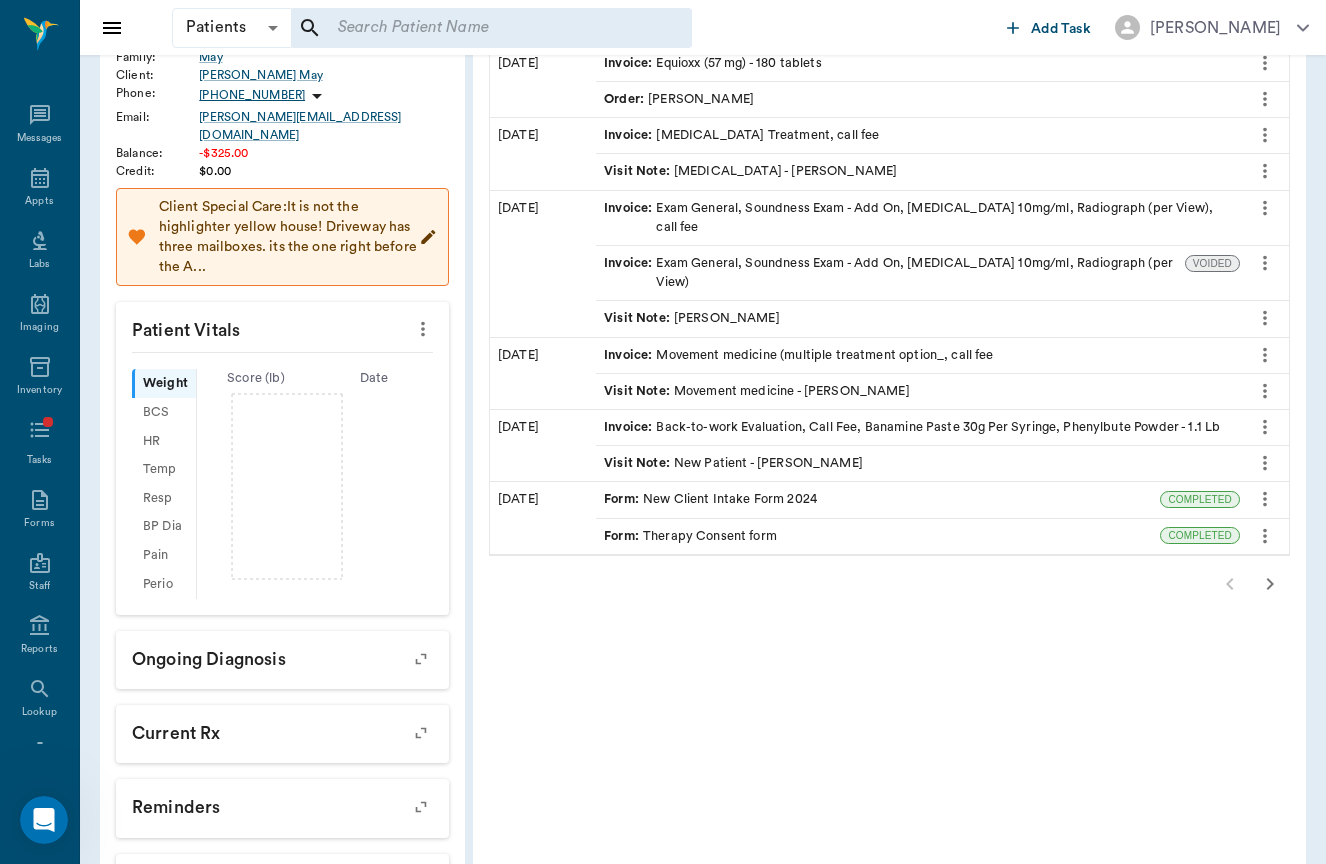 scroll, scrollTop: 220, scrollLeft: 0, axis: vertical 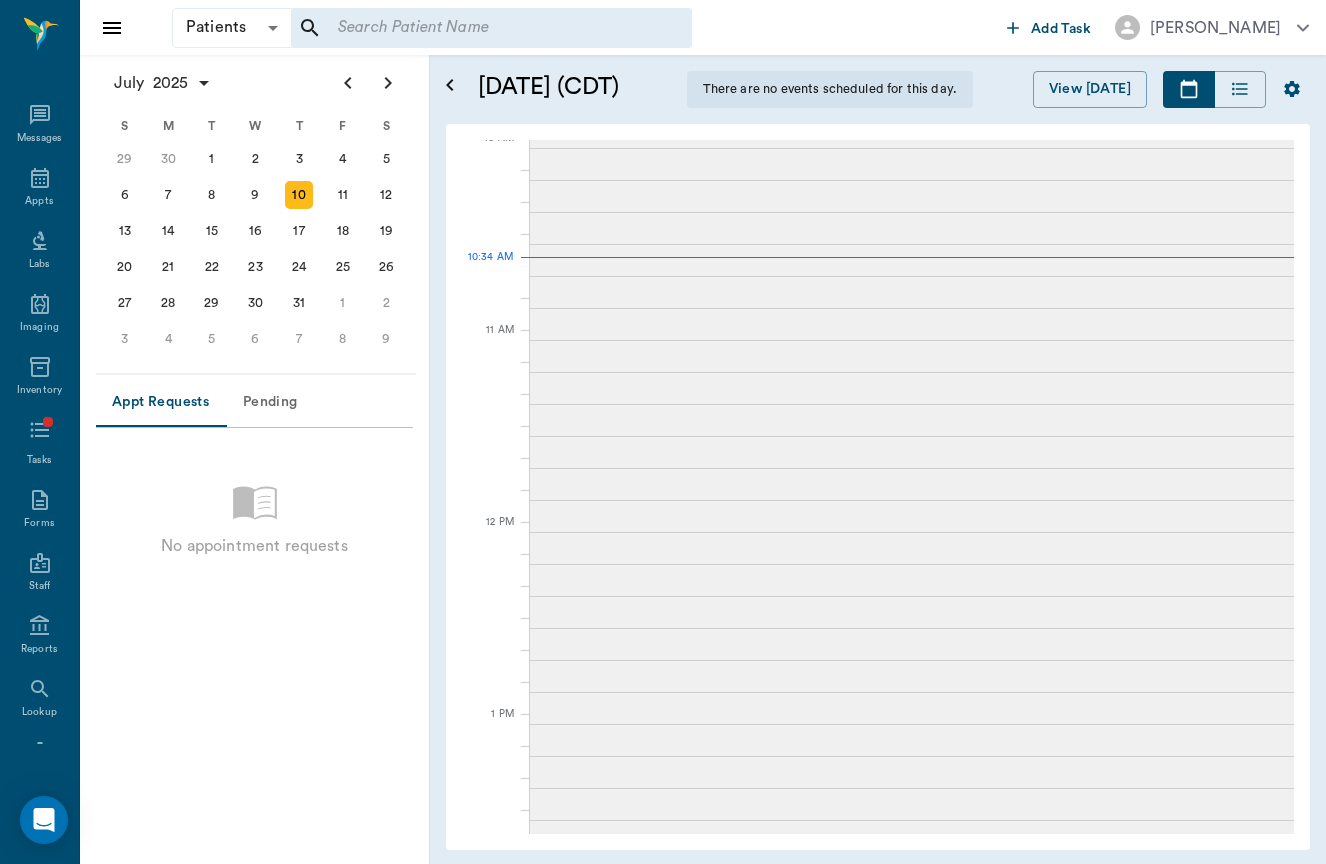click at bounding box center (491, 28) 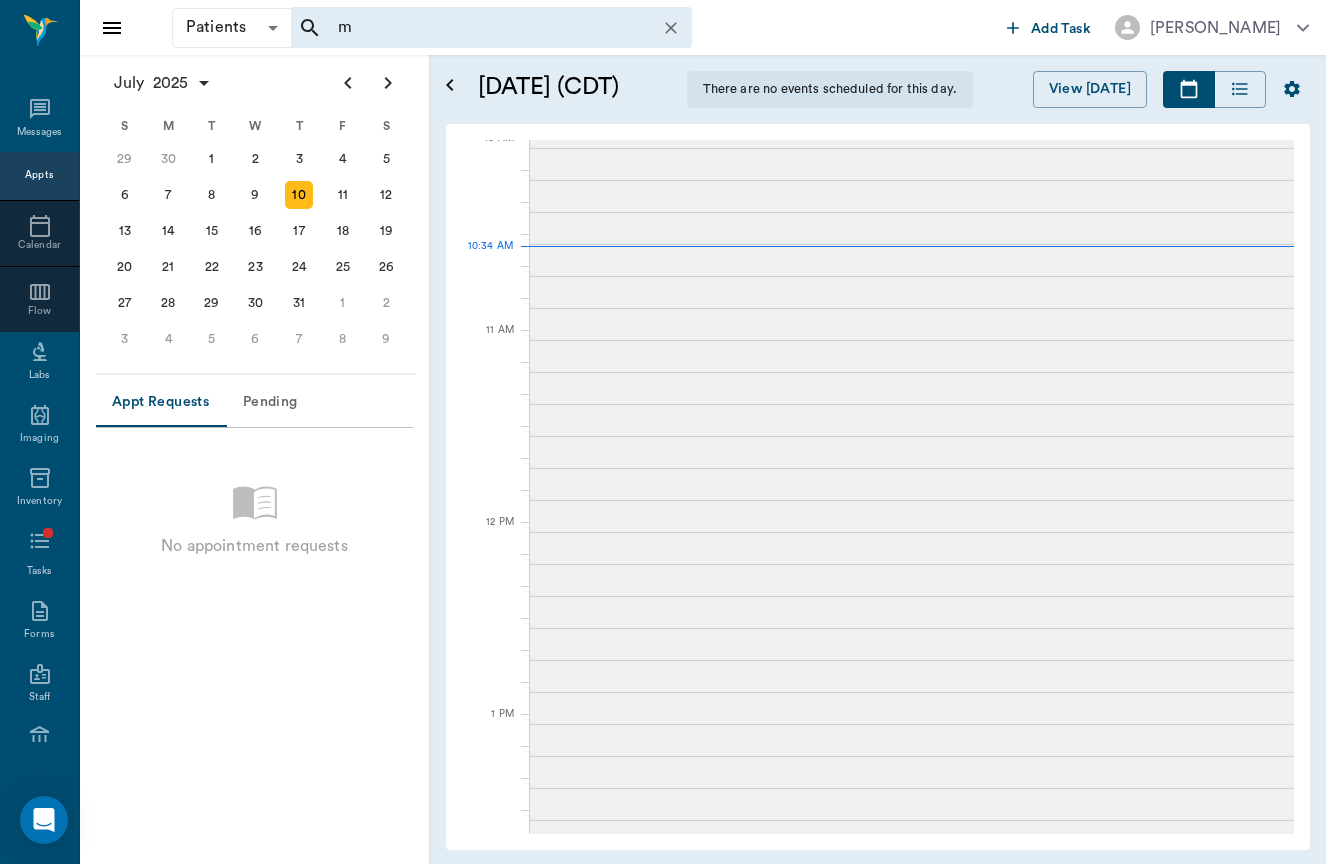 scroll, scrollTop: 386, scrollLeft: 0, axis: vertical 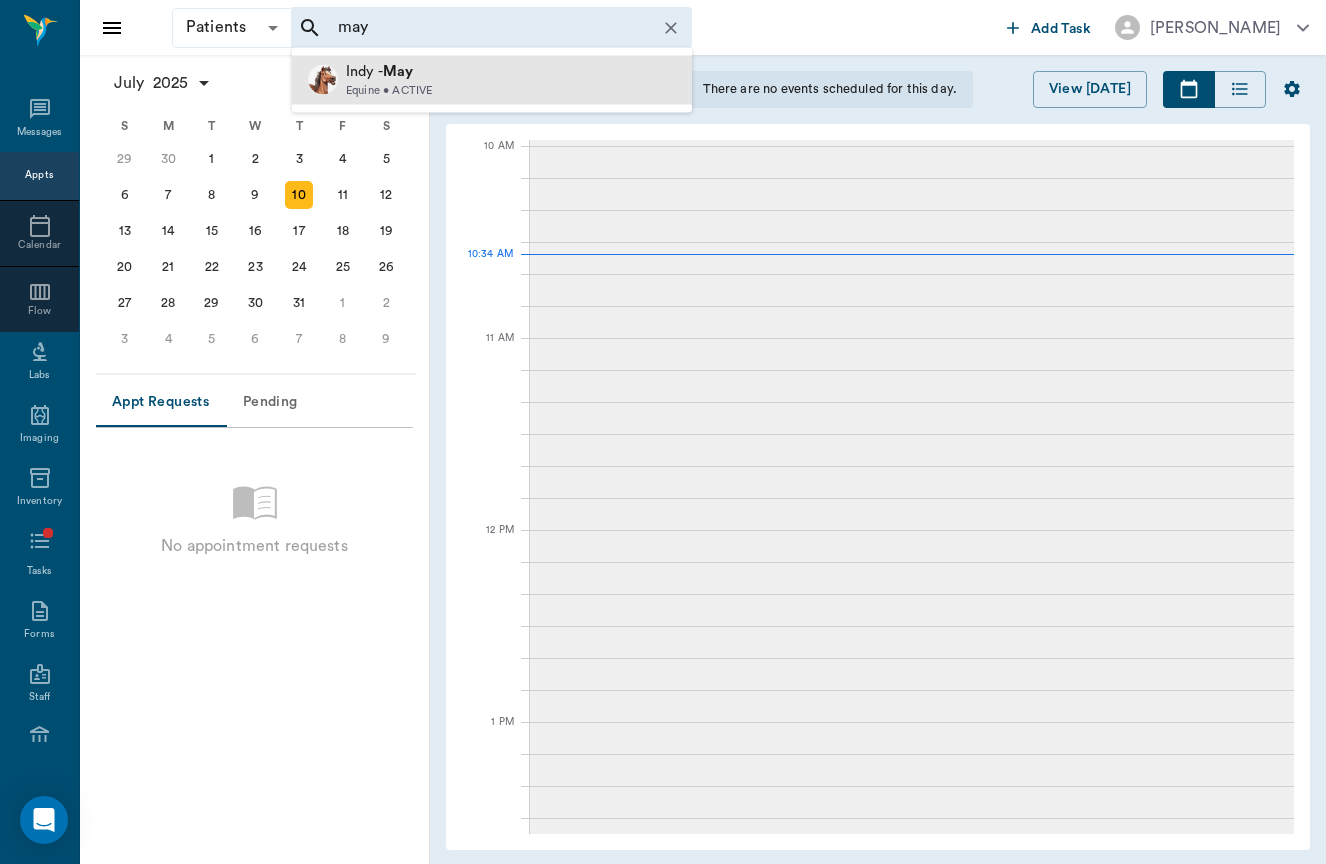 click on "Indy  -  May Equine   • ACTIVE" at bounding box center (492, 80) 